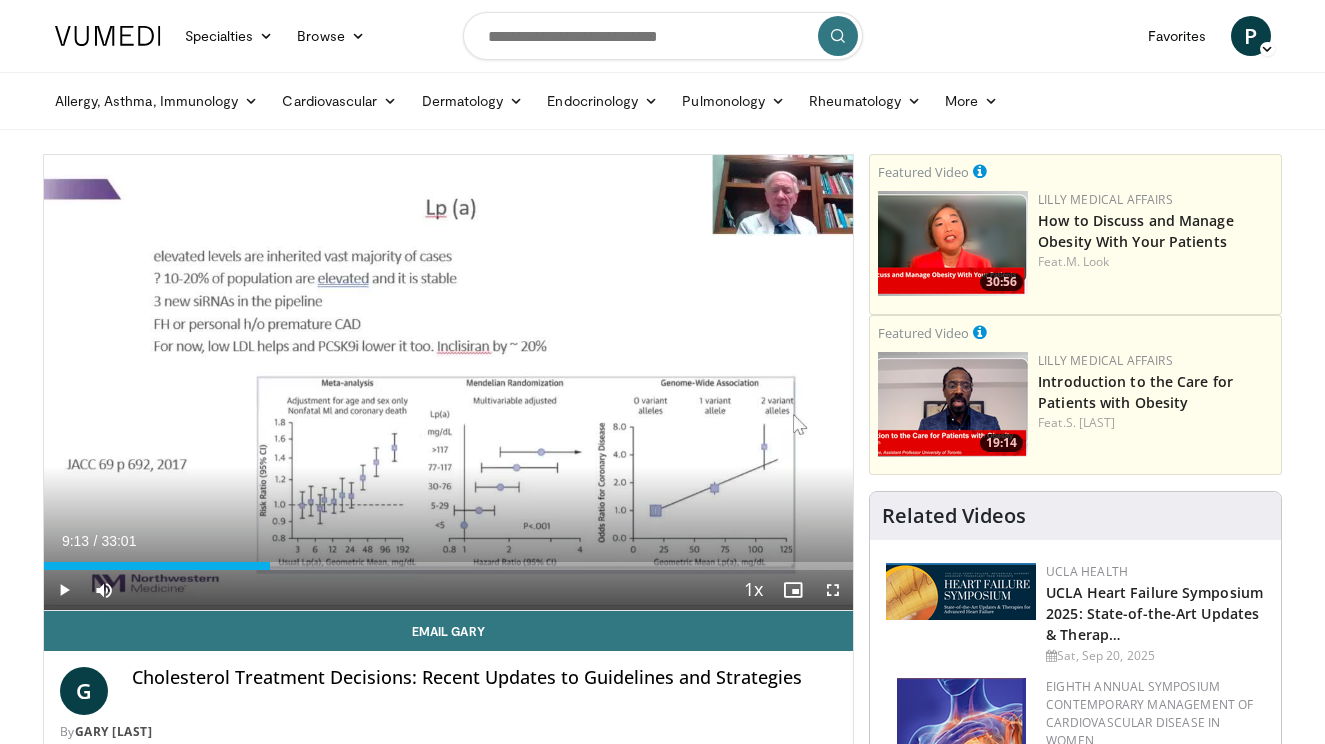 scroll, scrollTop: -1, scrollLeft: 0, axis: vertical 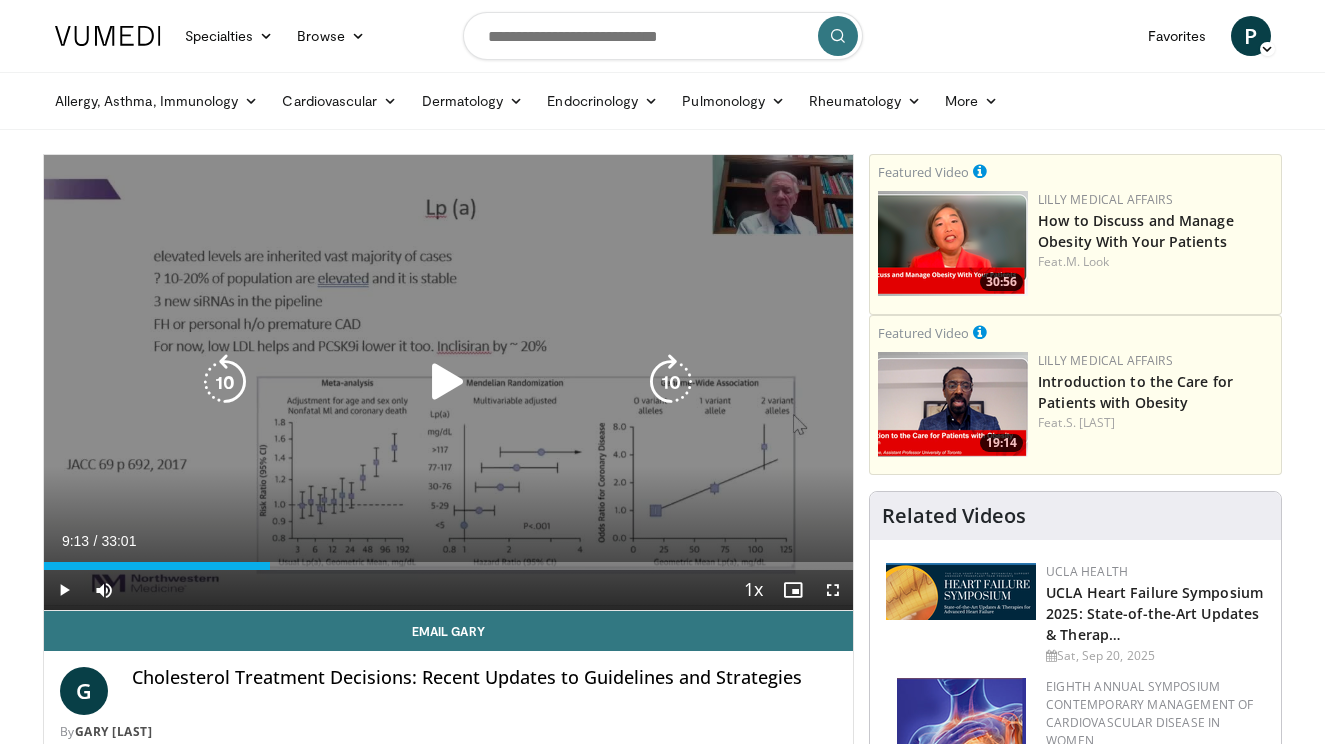 click at bounding box center (448, 382) 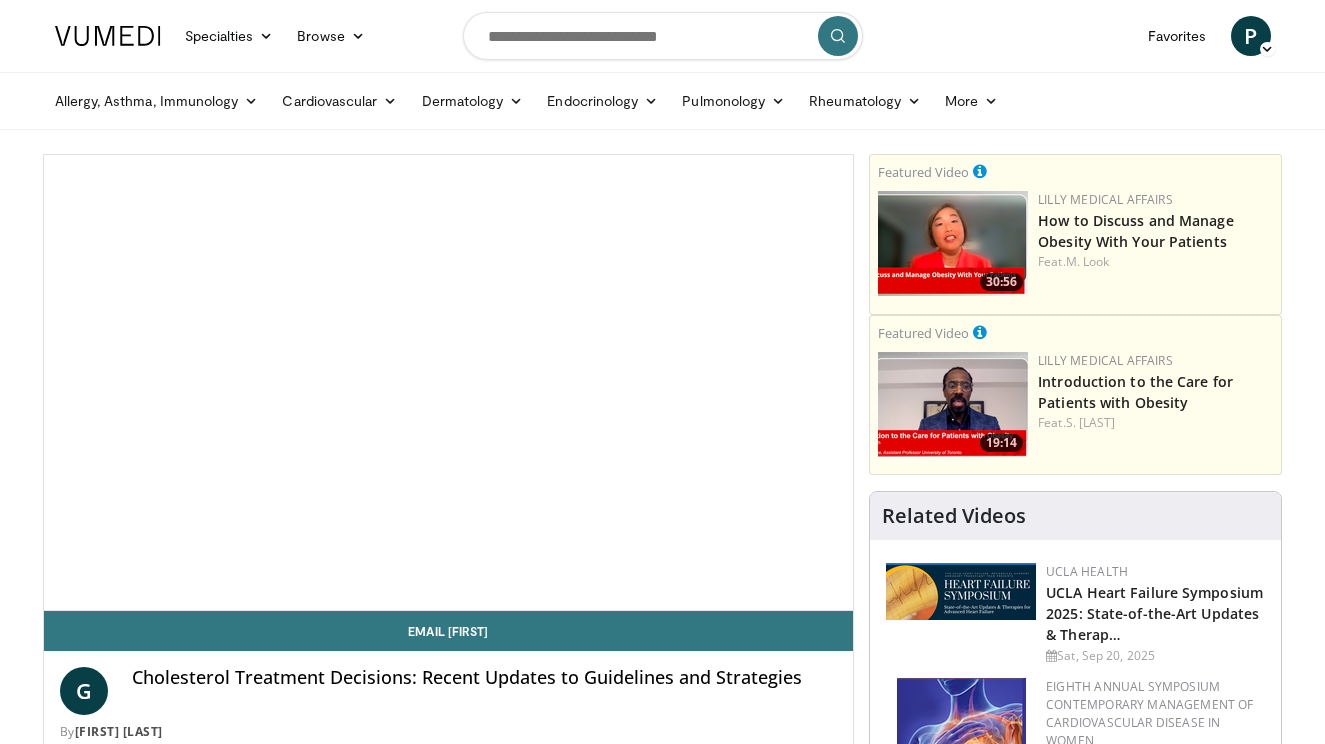scroll, scrollTop: 0, scrollLeft: 0, axis: both 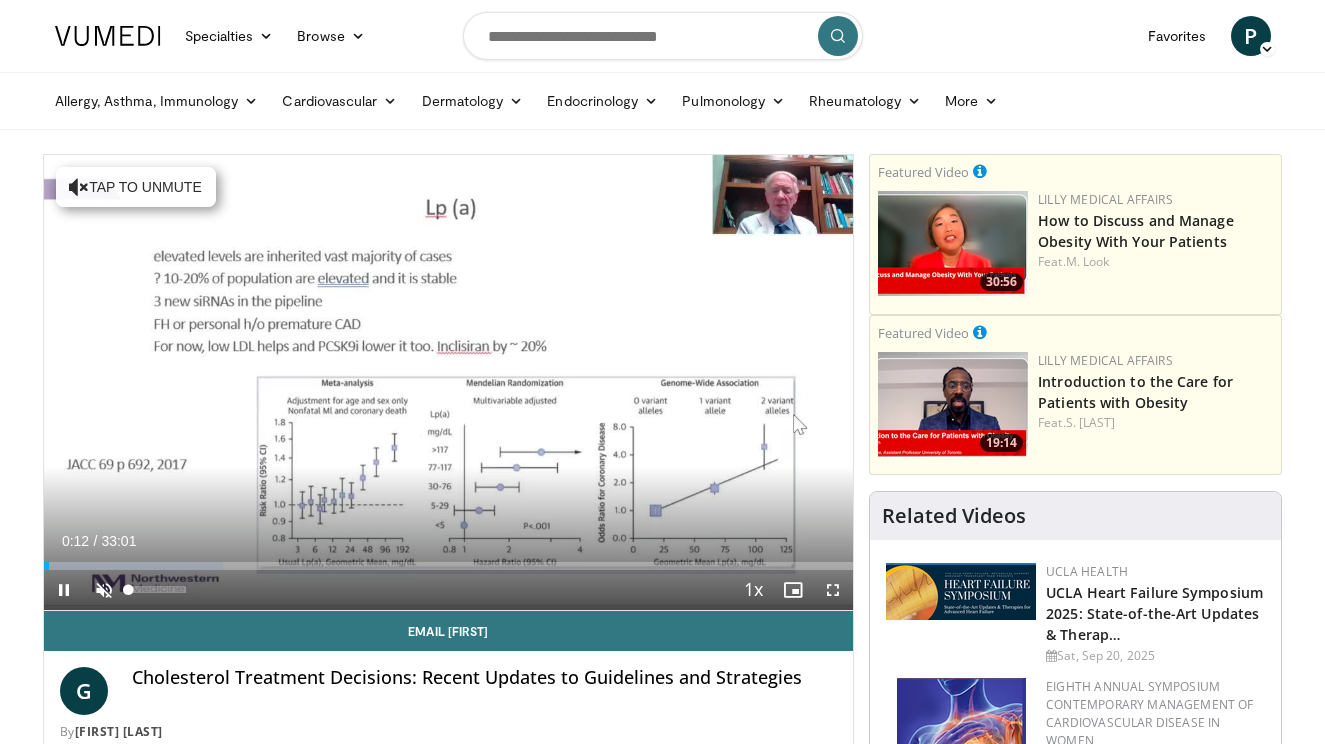 click at bounding box center (104, 590) 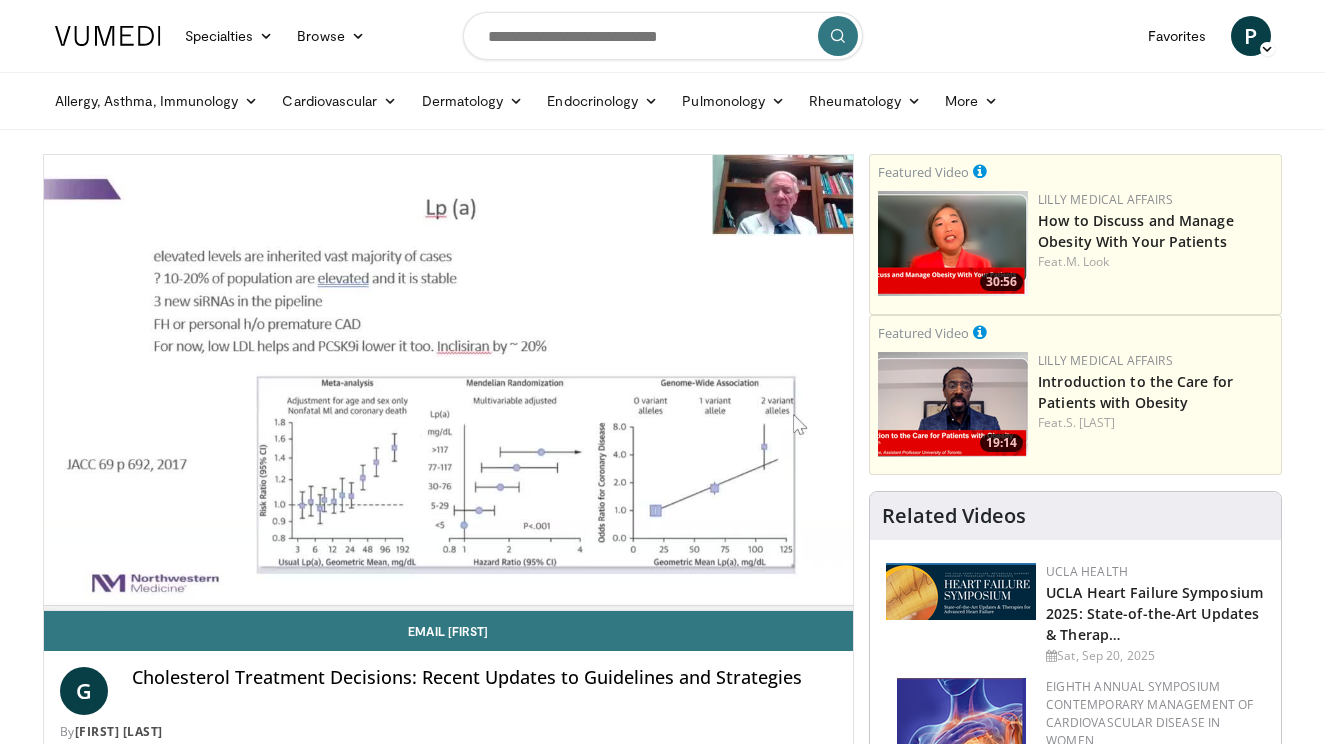 click on "10 seconds
Tap to unmute" at bounding box center (449, 382) 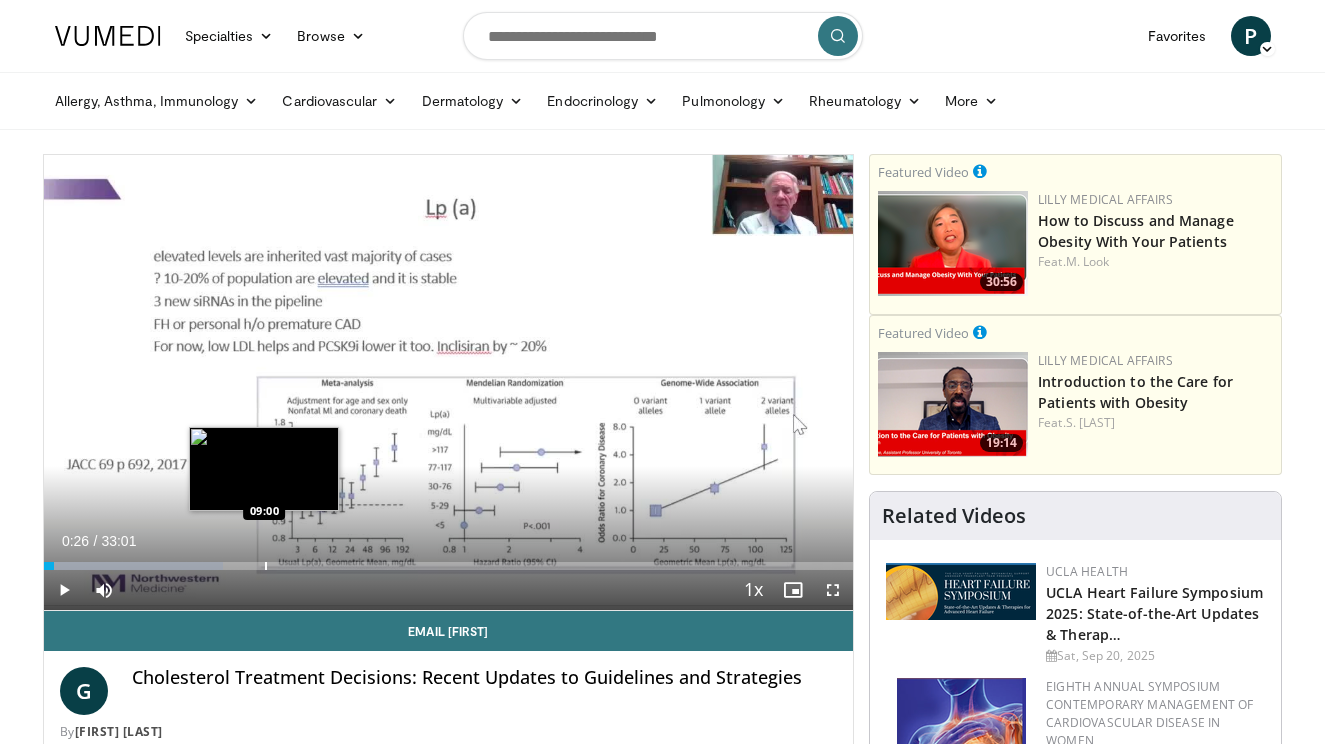click at bounding box center (266, 566) 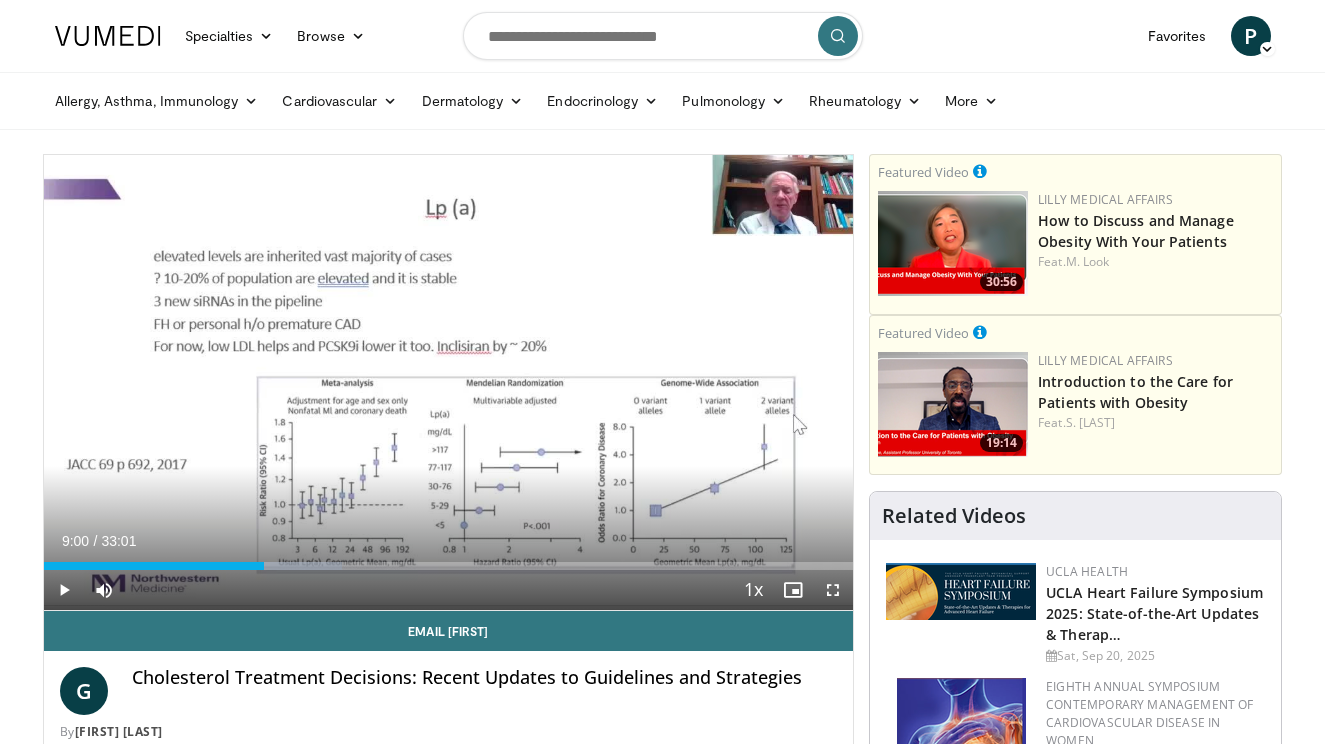 click at bounding box center (64, 590) 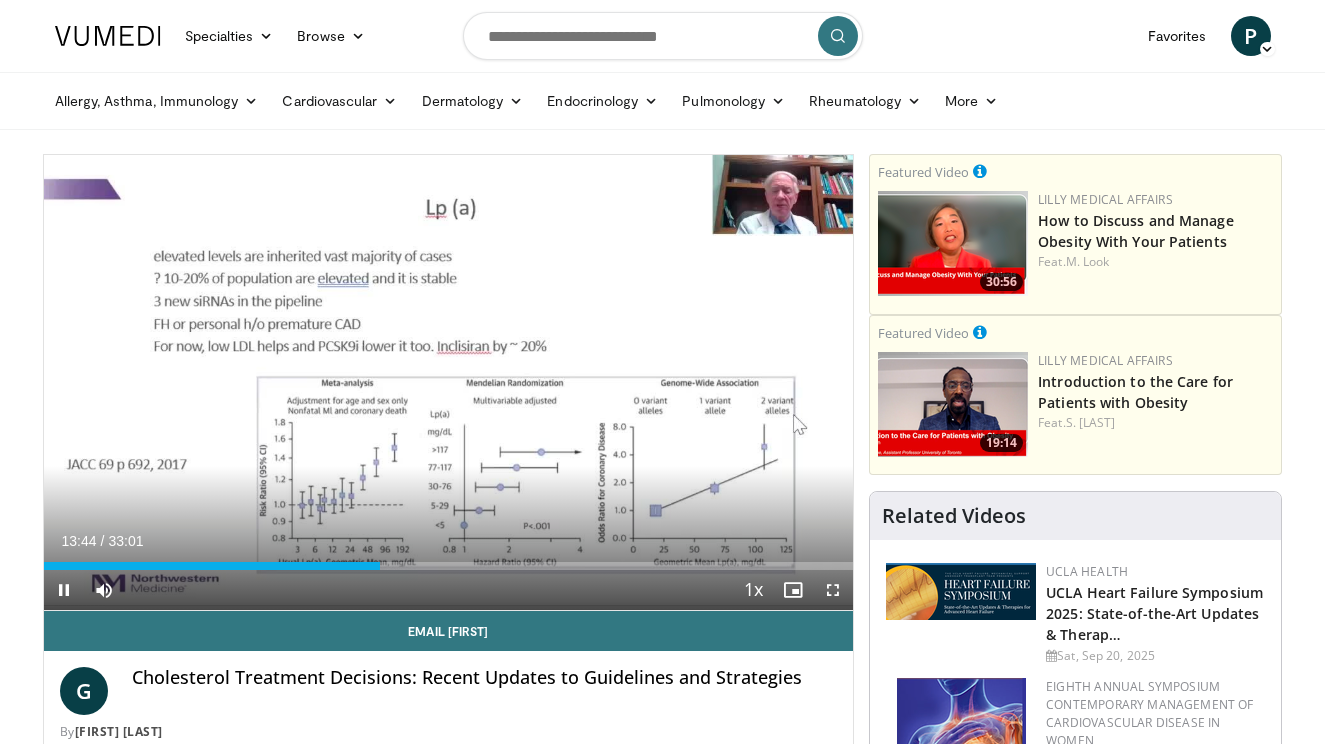 click on "**********" at bounding box center (449, 383) 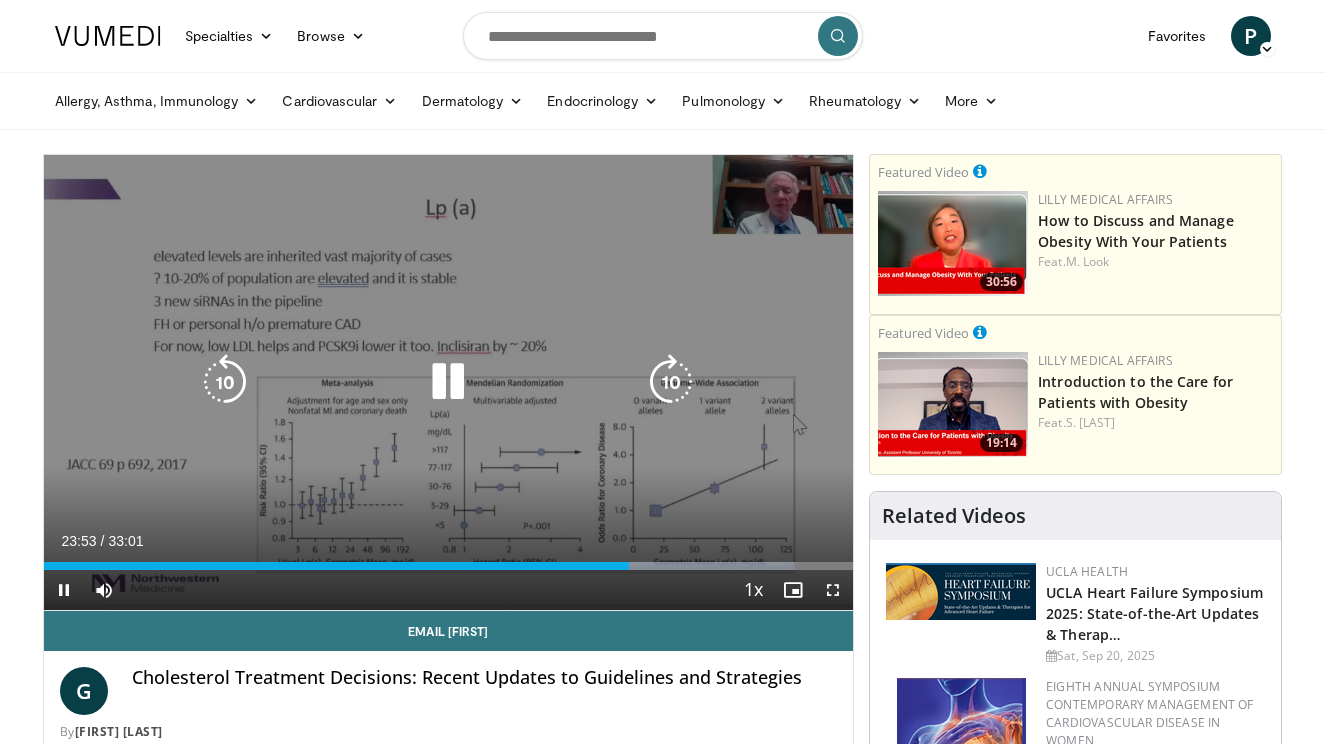 click at bounding box center (448, 382) 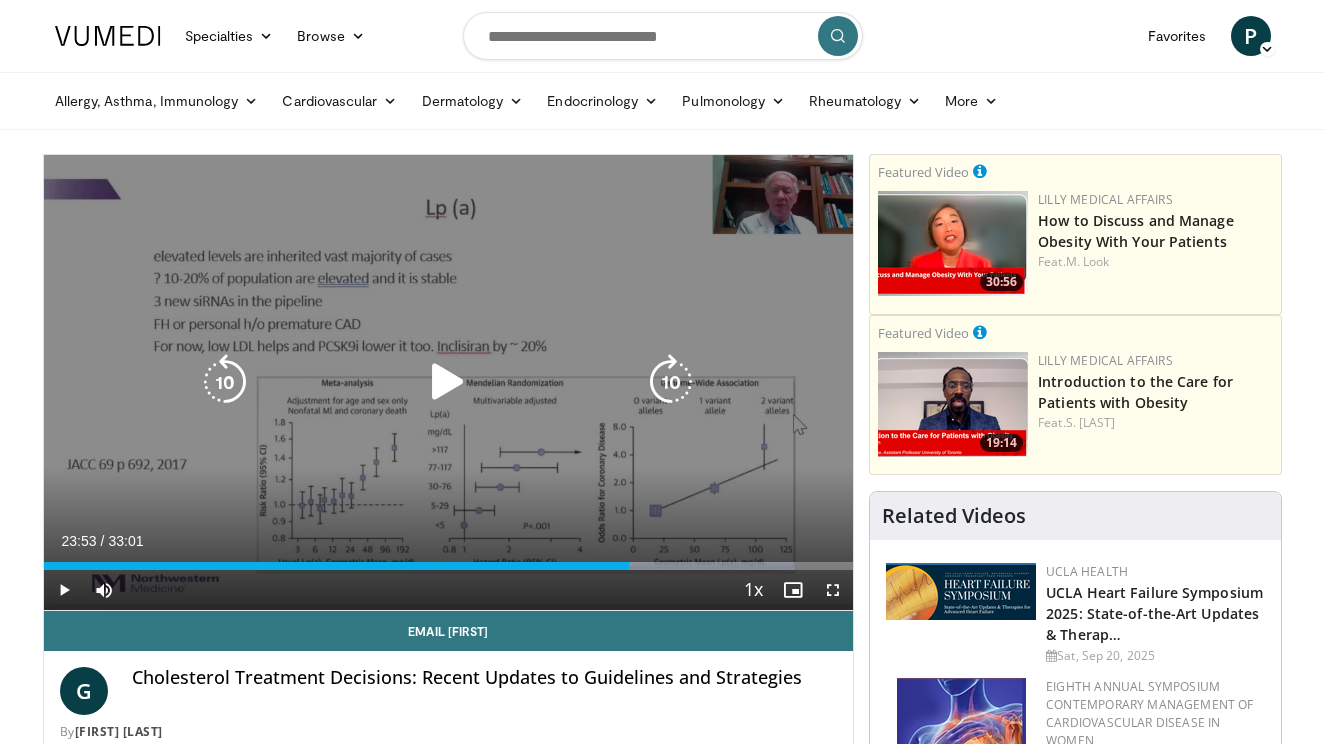 click at bounding box center (448, 382) 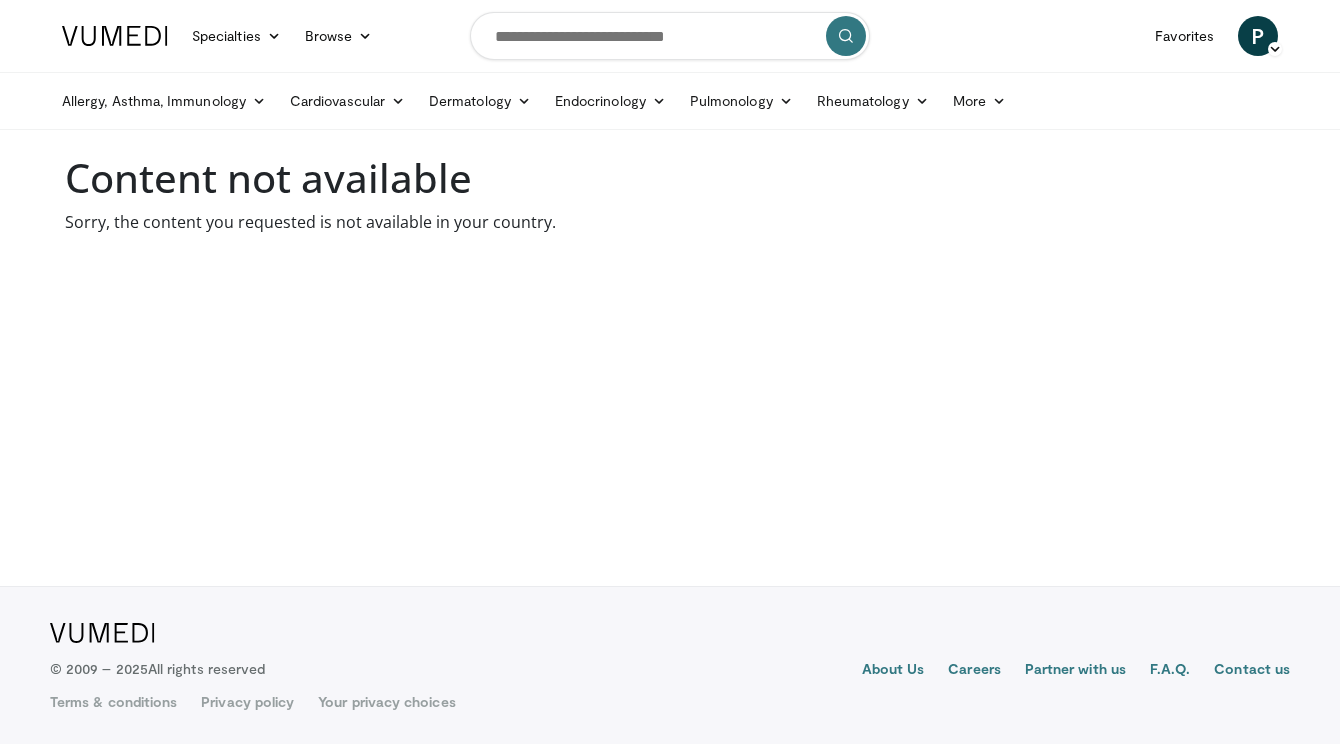 scroll, scrollTop: 0, scrollLeft: 0, axis: both 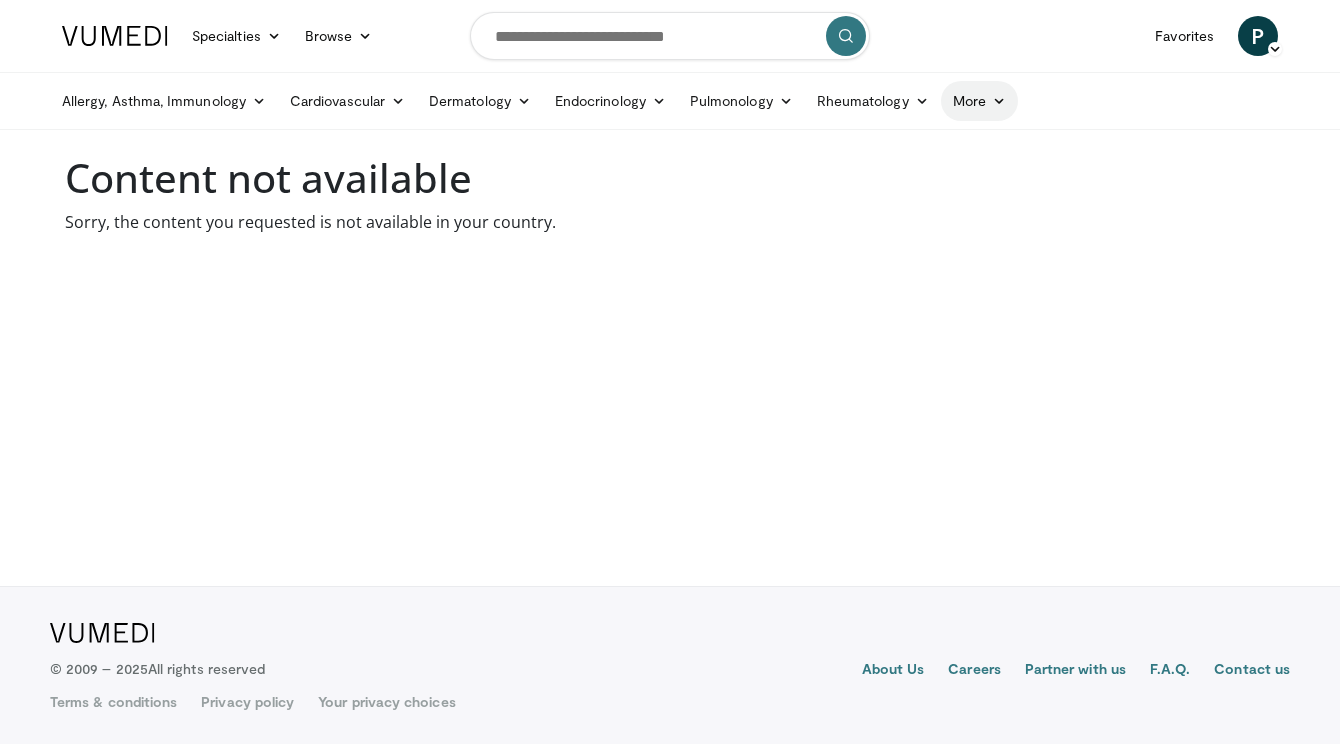 click at bounding box center [999, 101] 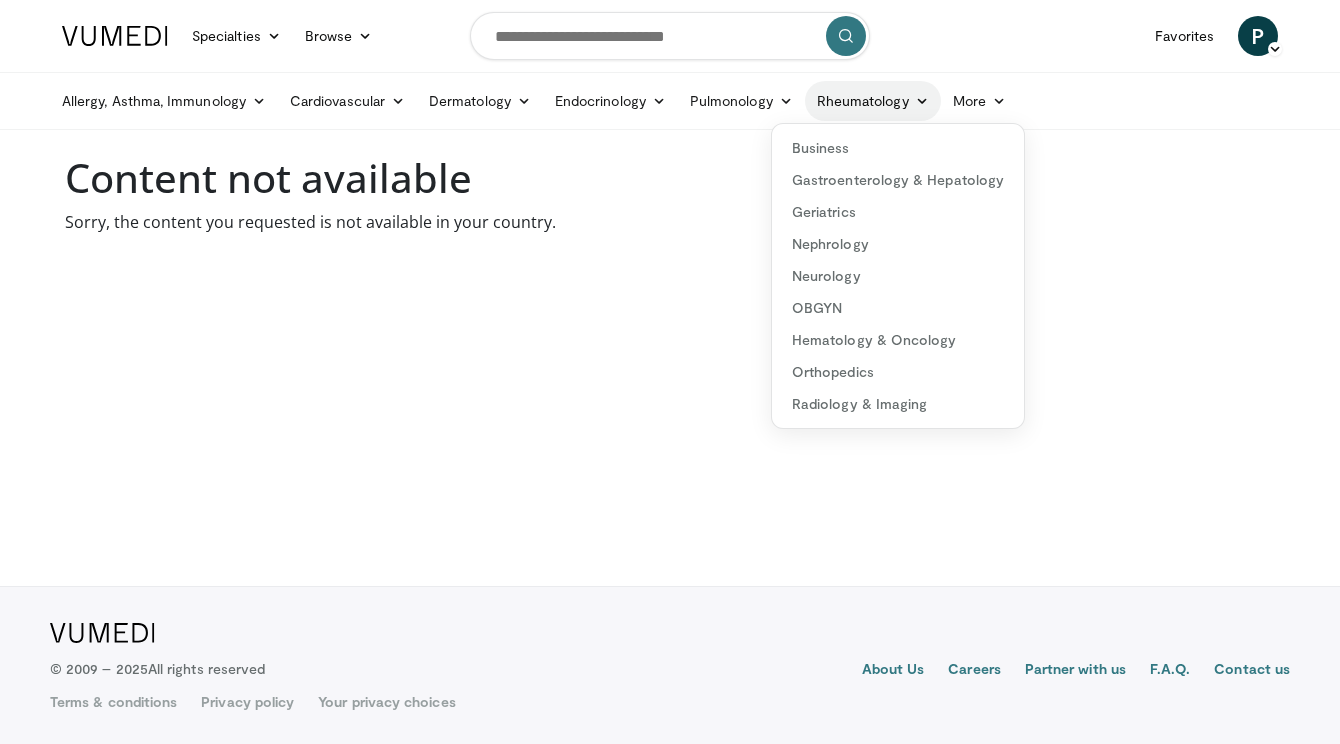click on "Rheumatology" at bounding box center (873, 101) 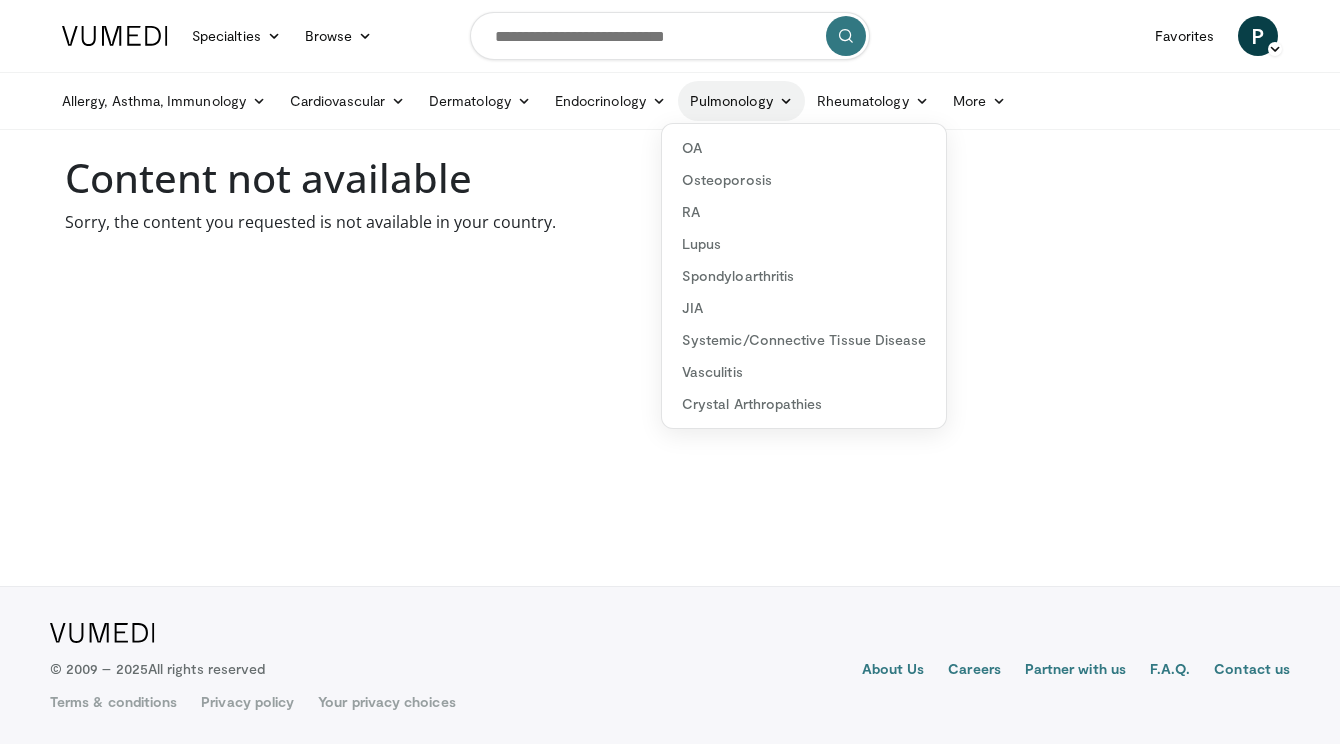 click at bounding box center [786, 101] 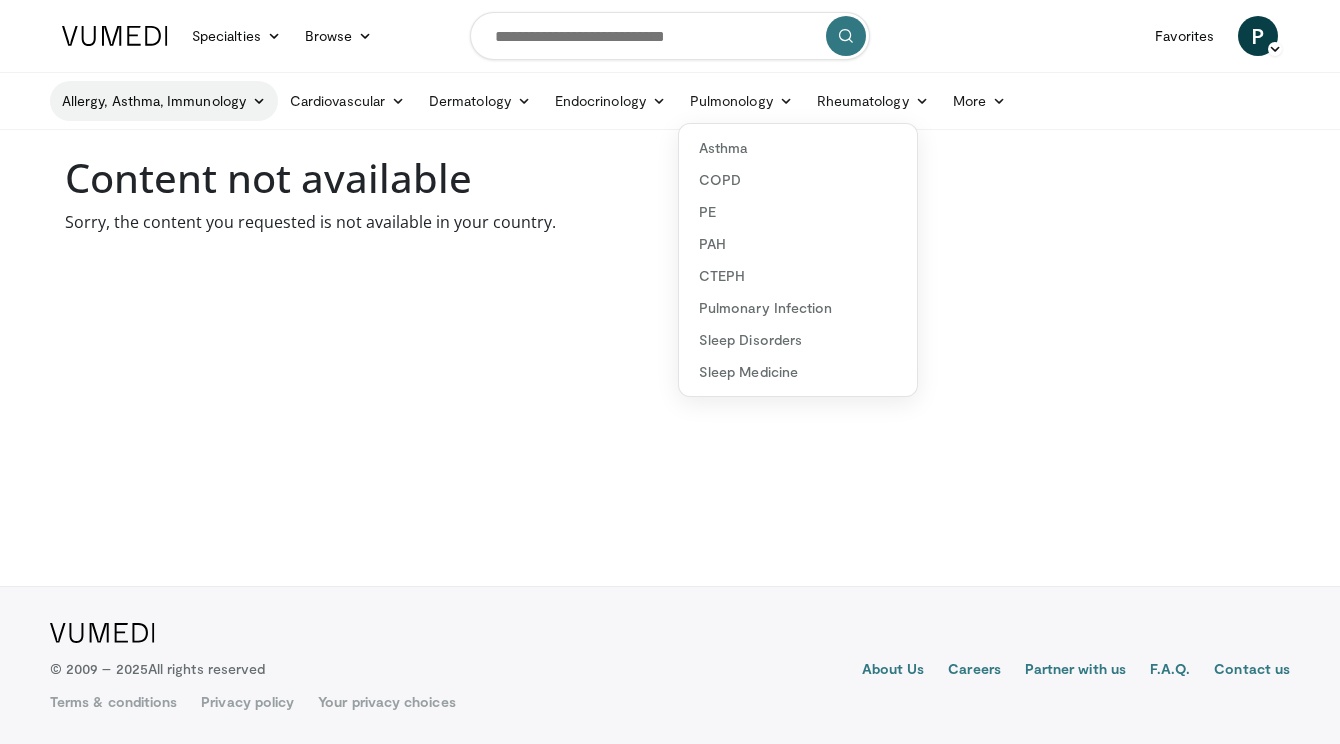 click at bounding box center [259, 101] 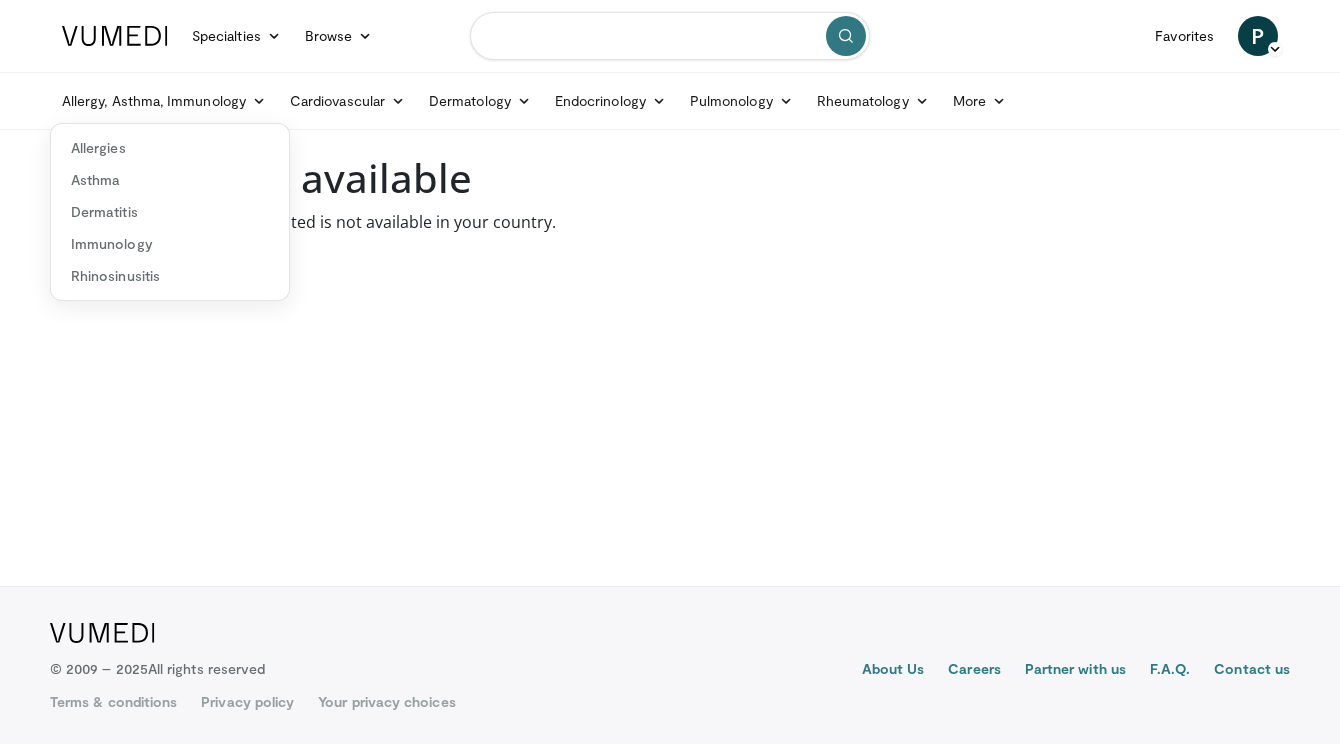 click at bounding box center (670, 36) 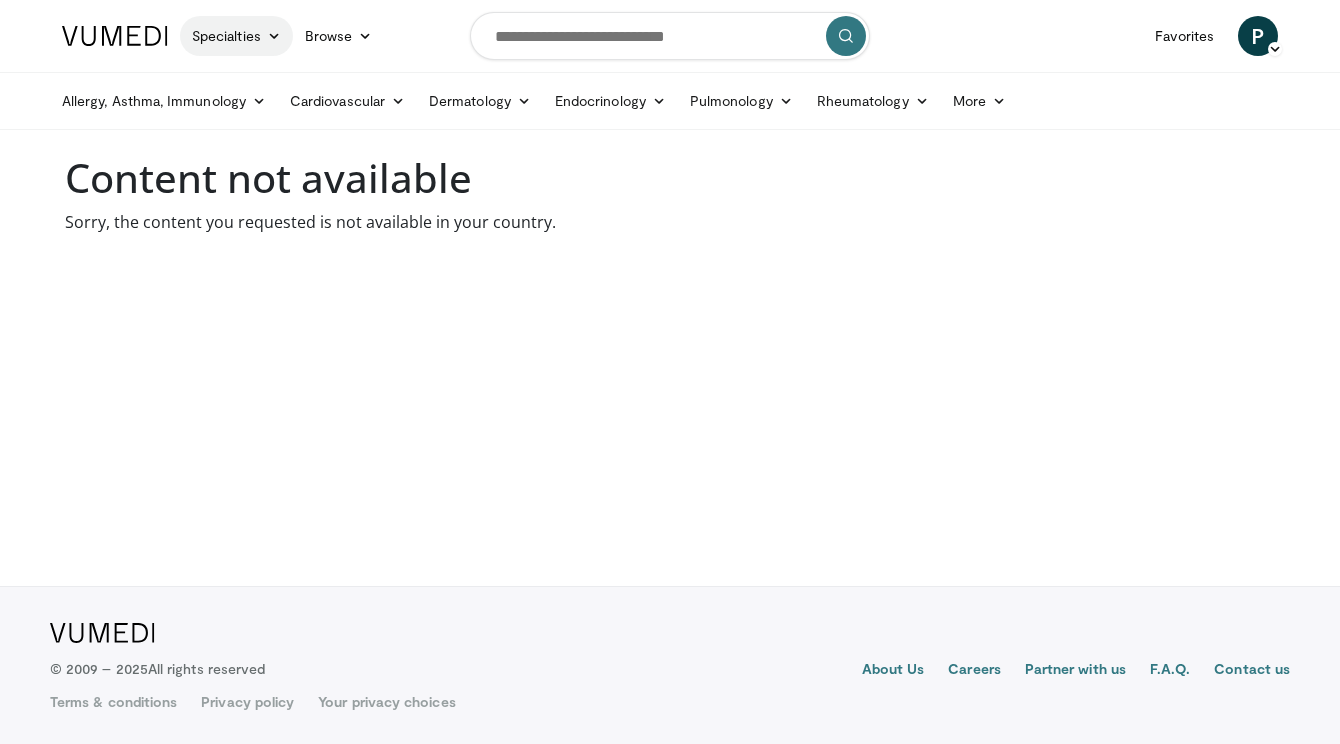 click on "Specialties" at bounding box center (236, 36) 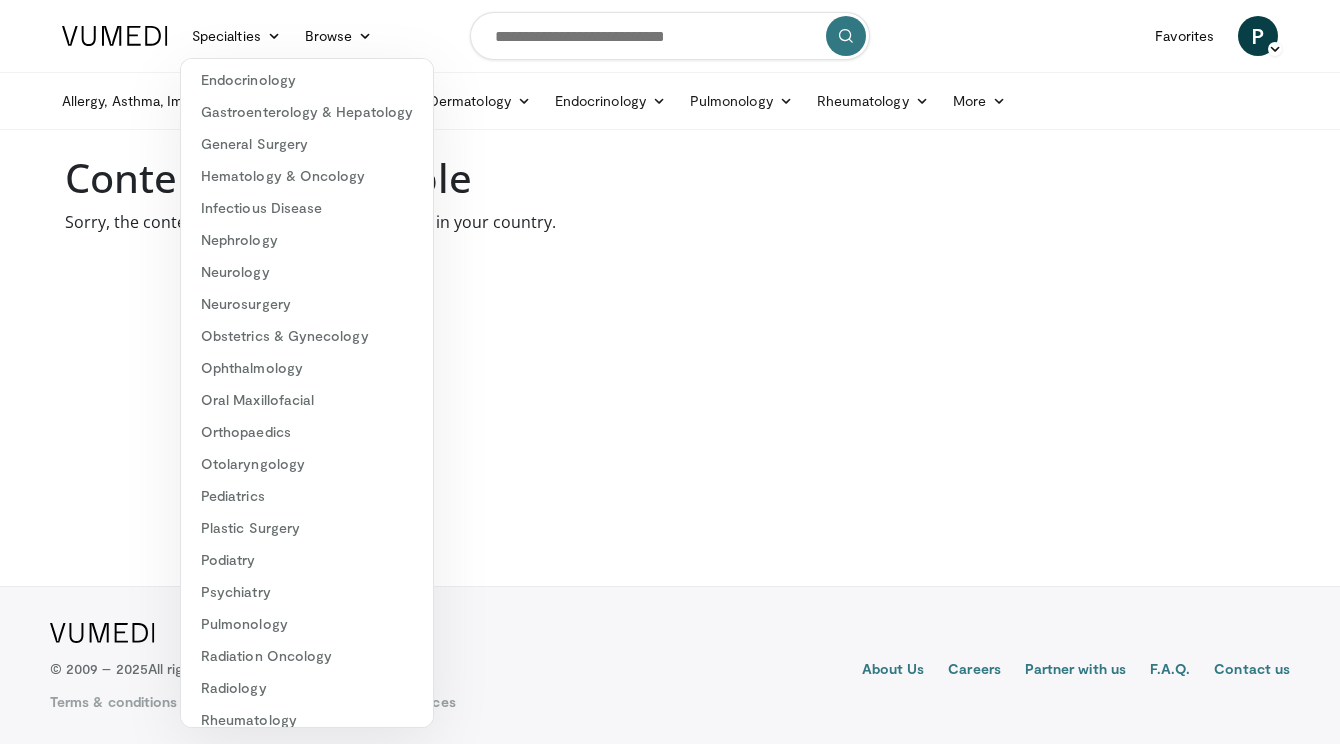 scroll, scrollTop: 244, scrollLeft: 0, axis: vertical 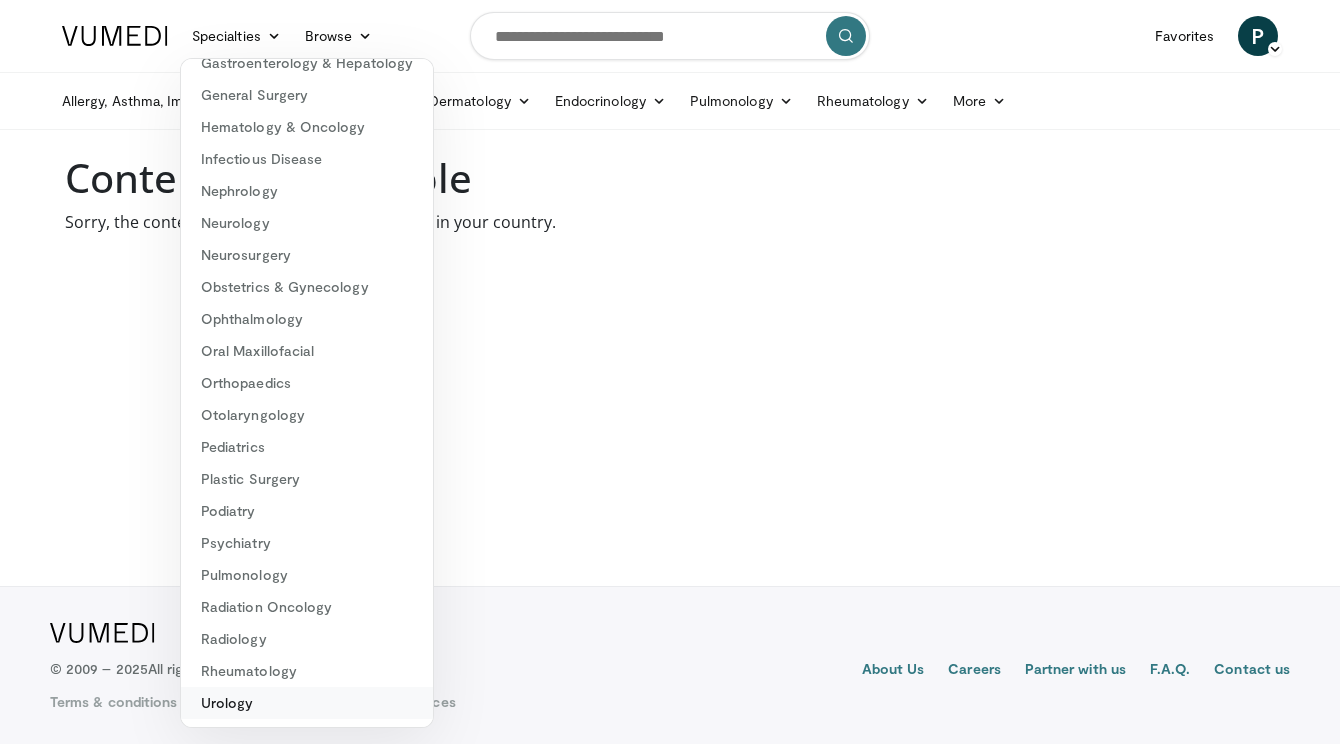 click on "Urology" at bounding box center (307, 703) 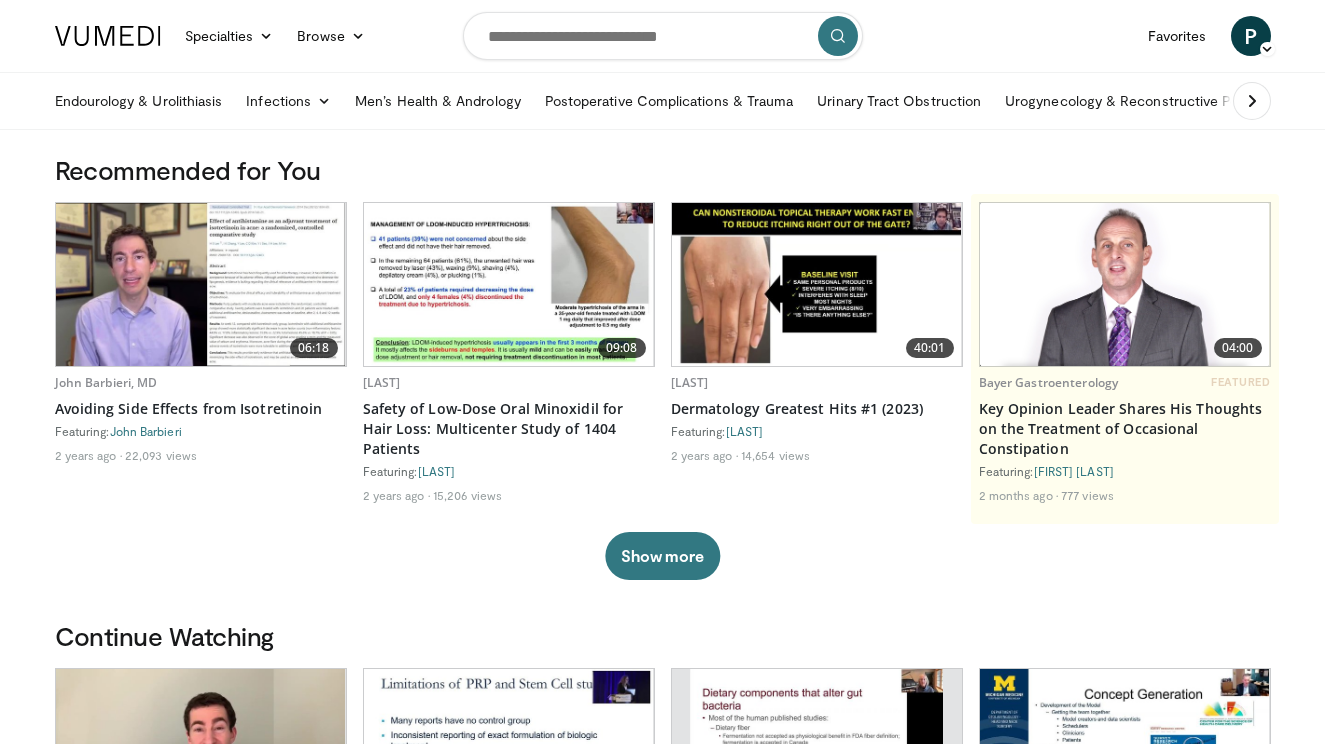 scroll, scrollTop: 0, scrollLeft: 0, axis: both 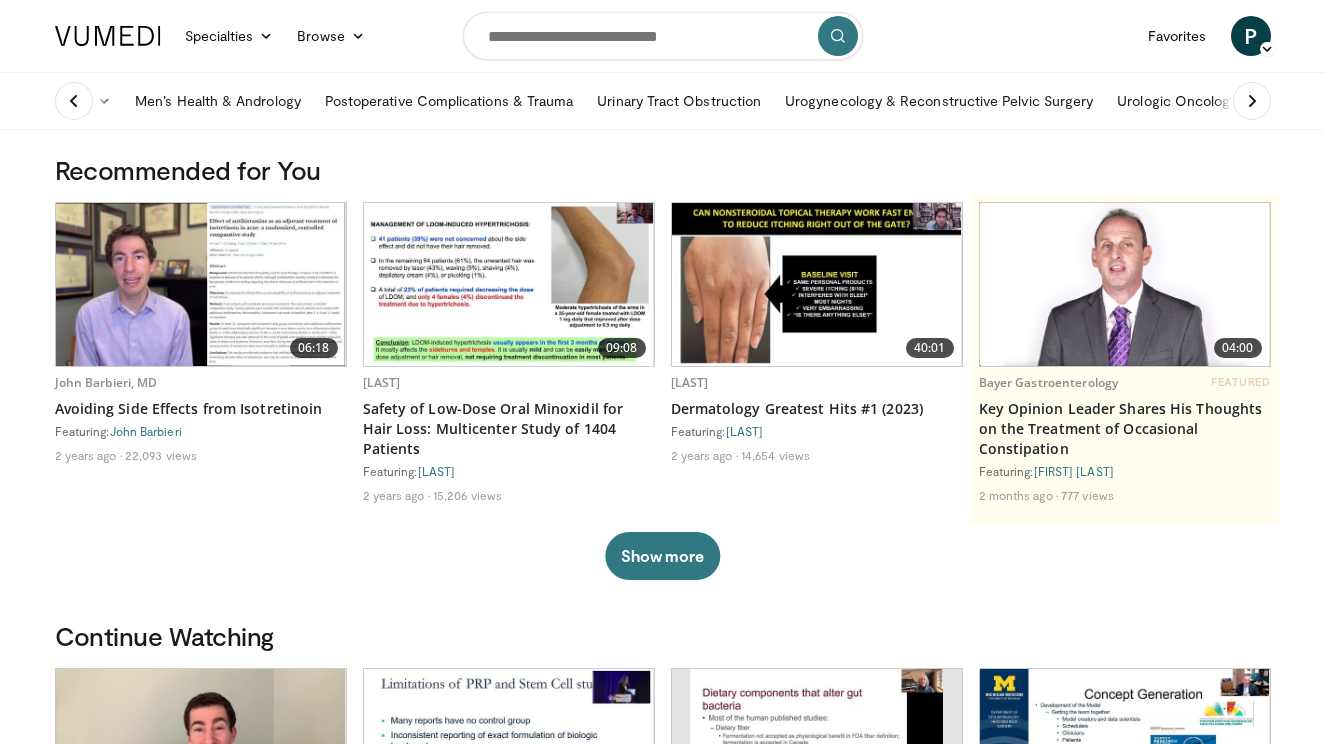 click at bounding box center (1252, 101) 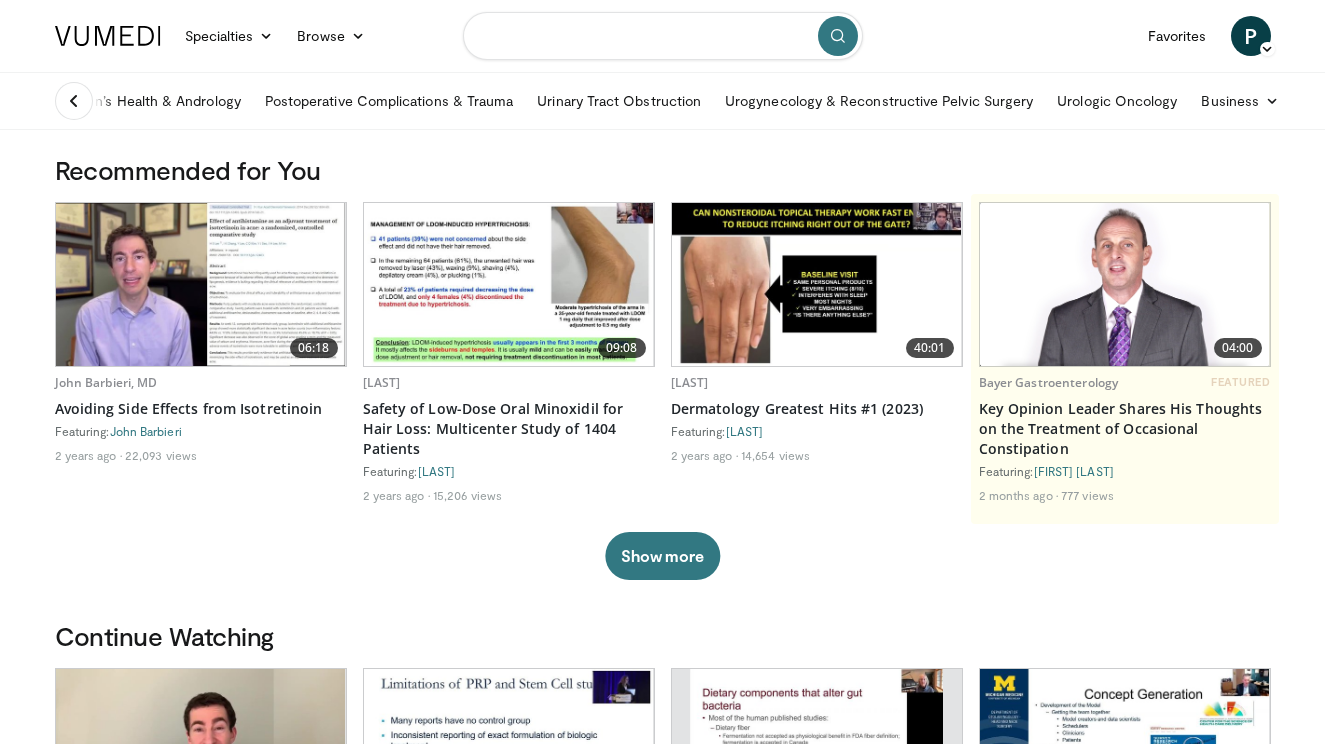 click at bounding box center (663, 36) 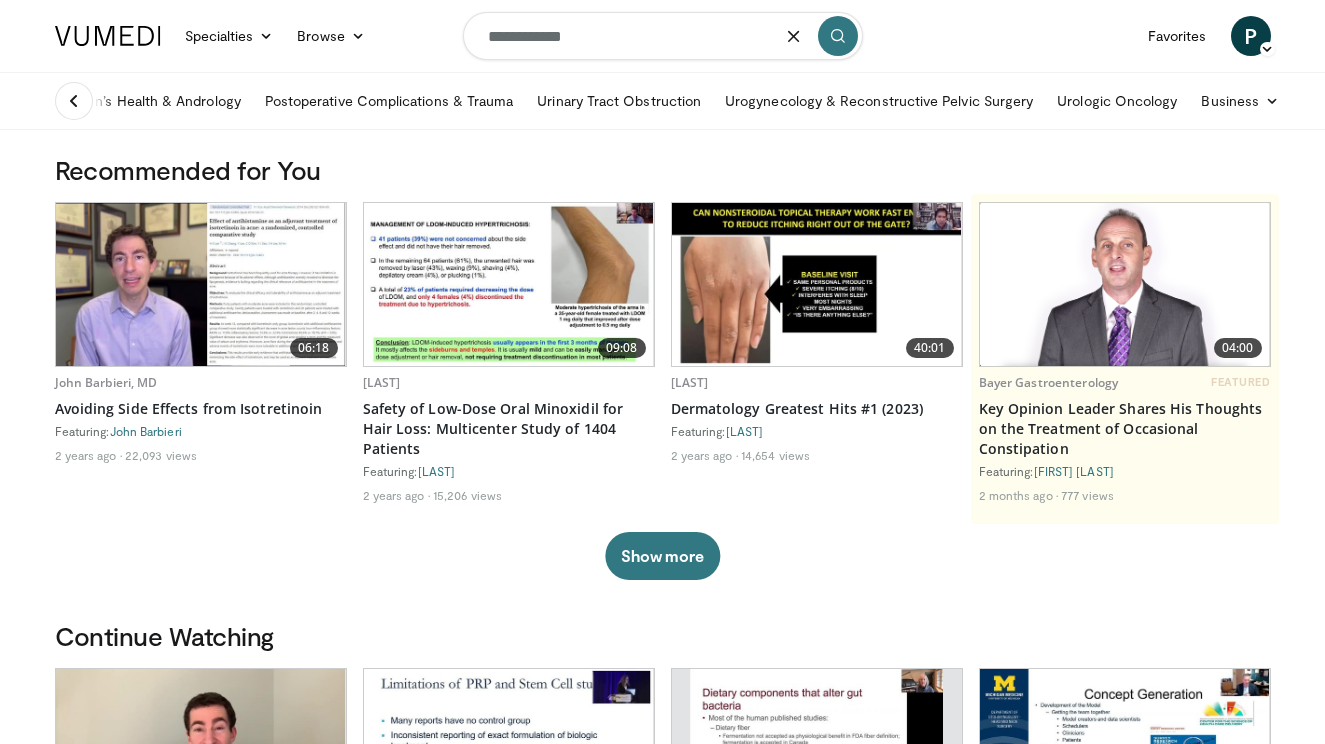 type on "**********" 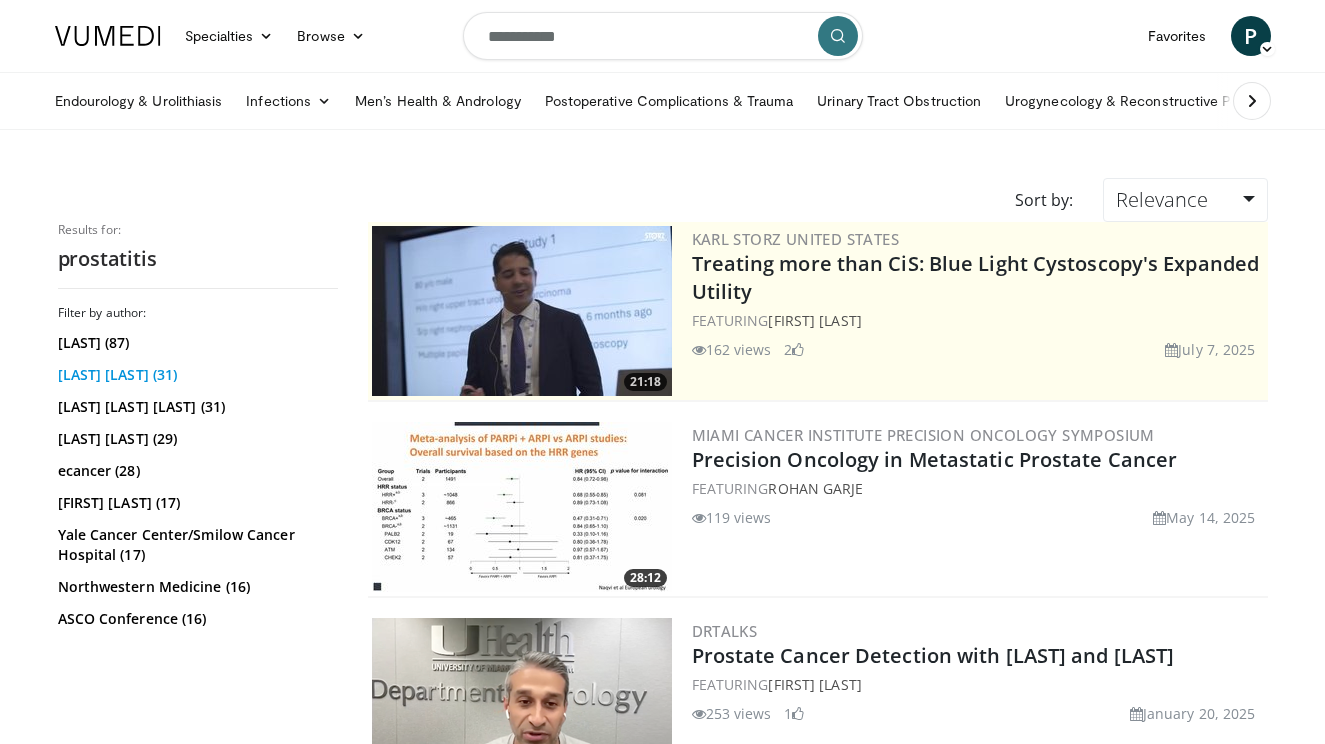 scroll, scrollTop: 0, scrollLeft: 0, axis: both 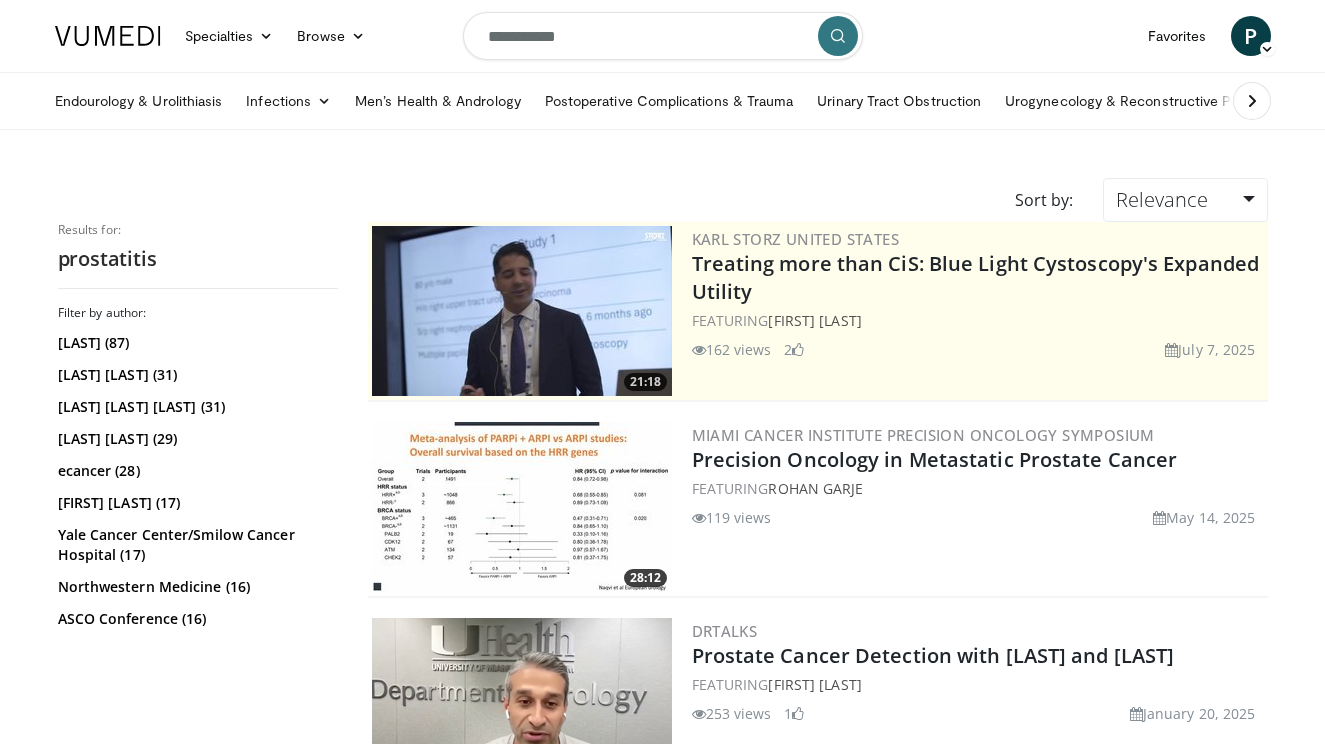 click on "**********" at bounding box center (663, 36) 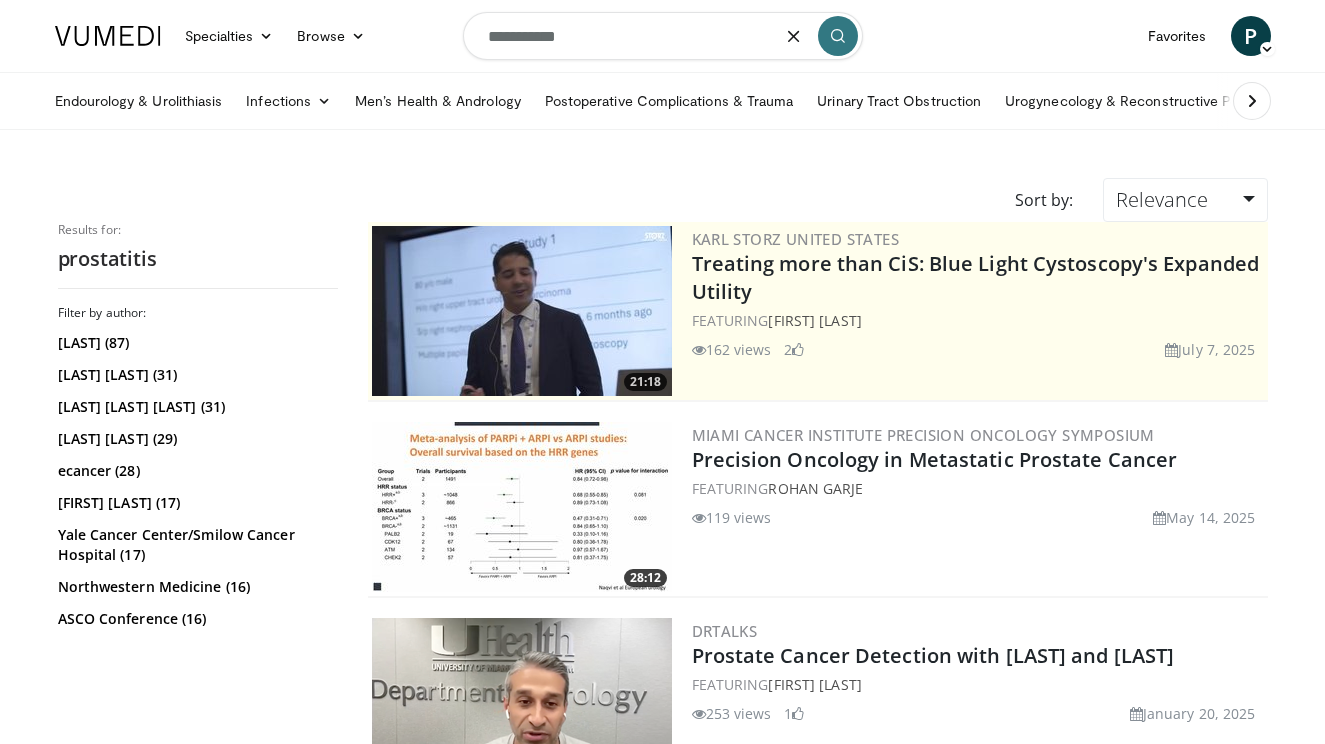 click on "**********" at bounding box center [663, 36] 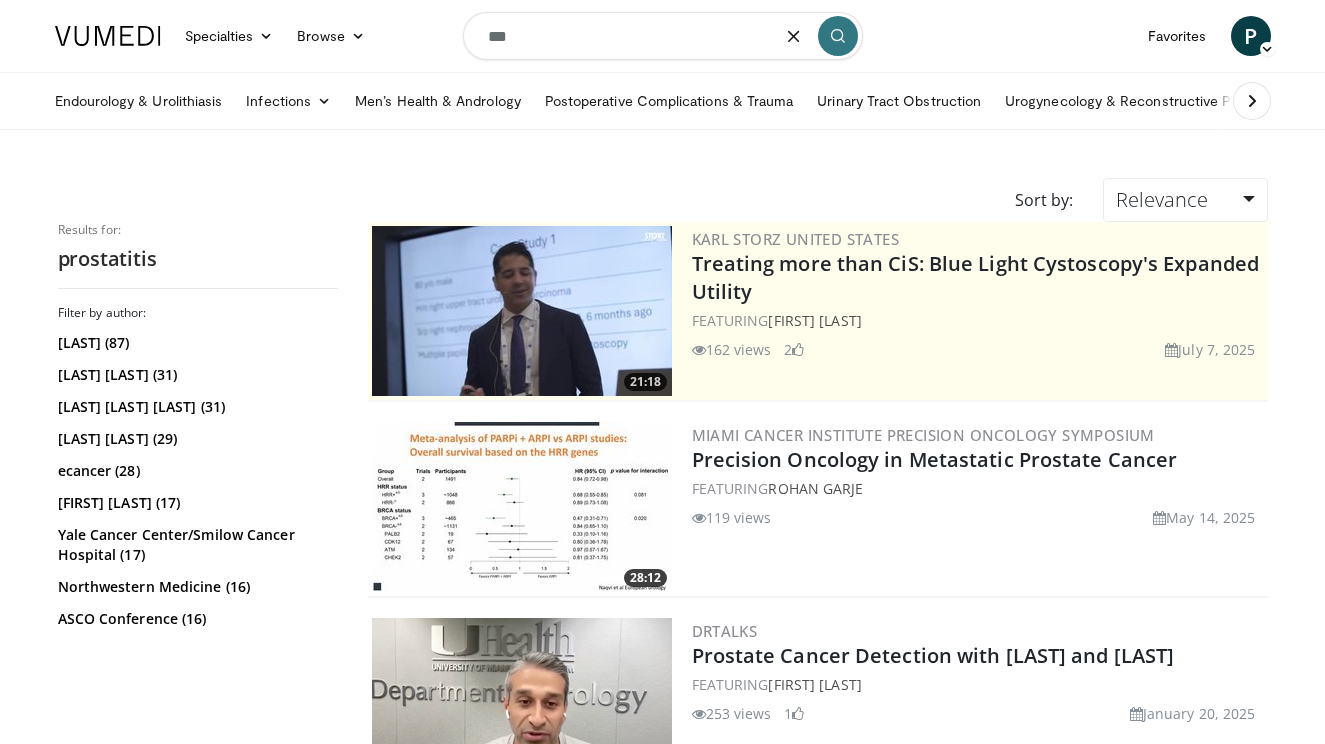 type on "****" 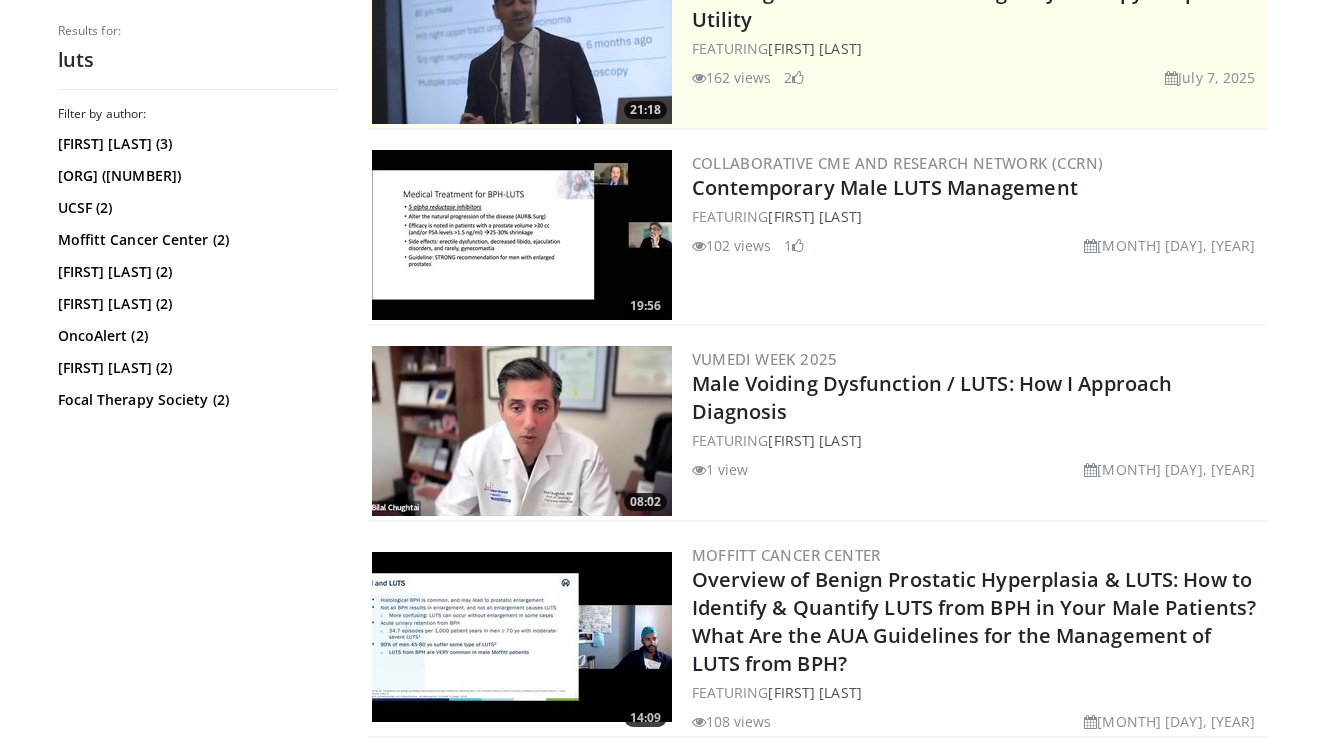 scroll, scrollTop: 269, scrollLeft: 0, axis: vertical 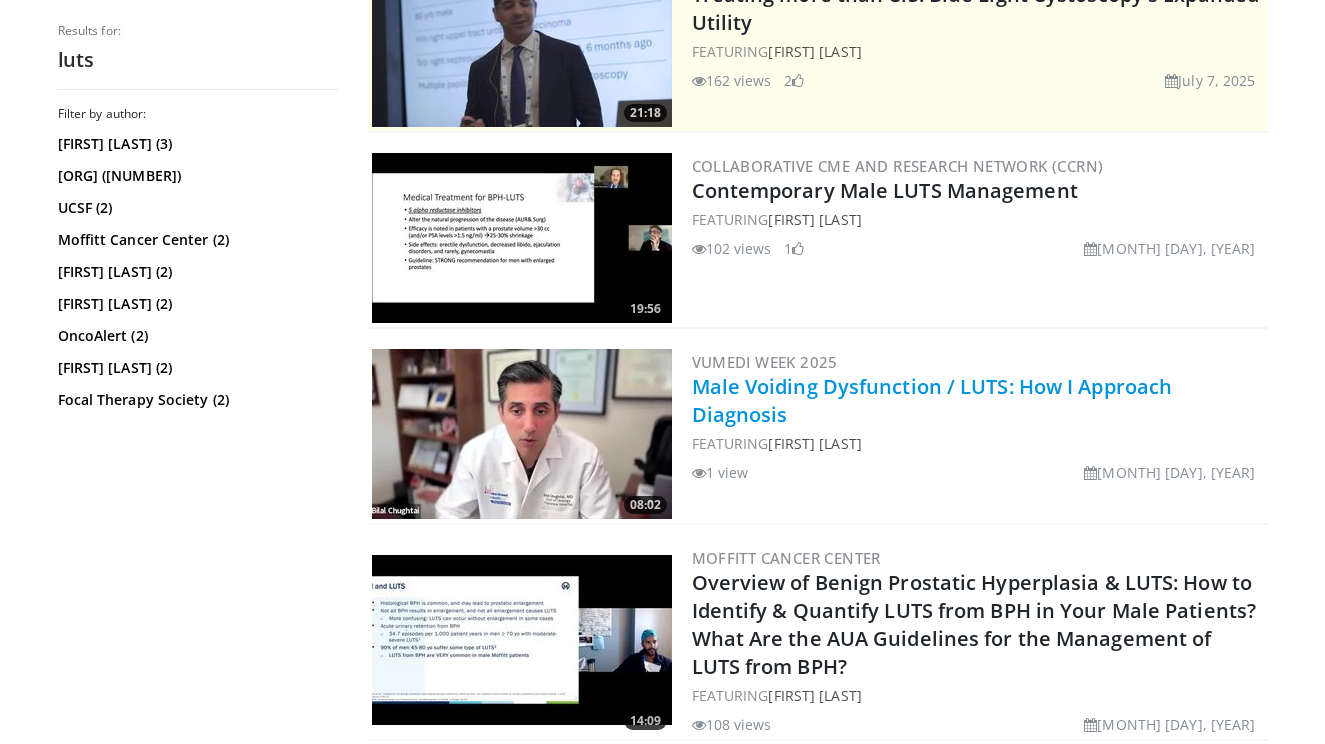 click on "Male Voiding Dysfunction / LUTS: How I Approach Diagnosis" at bounding box center (932, 400) 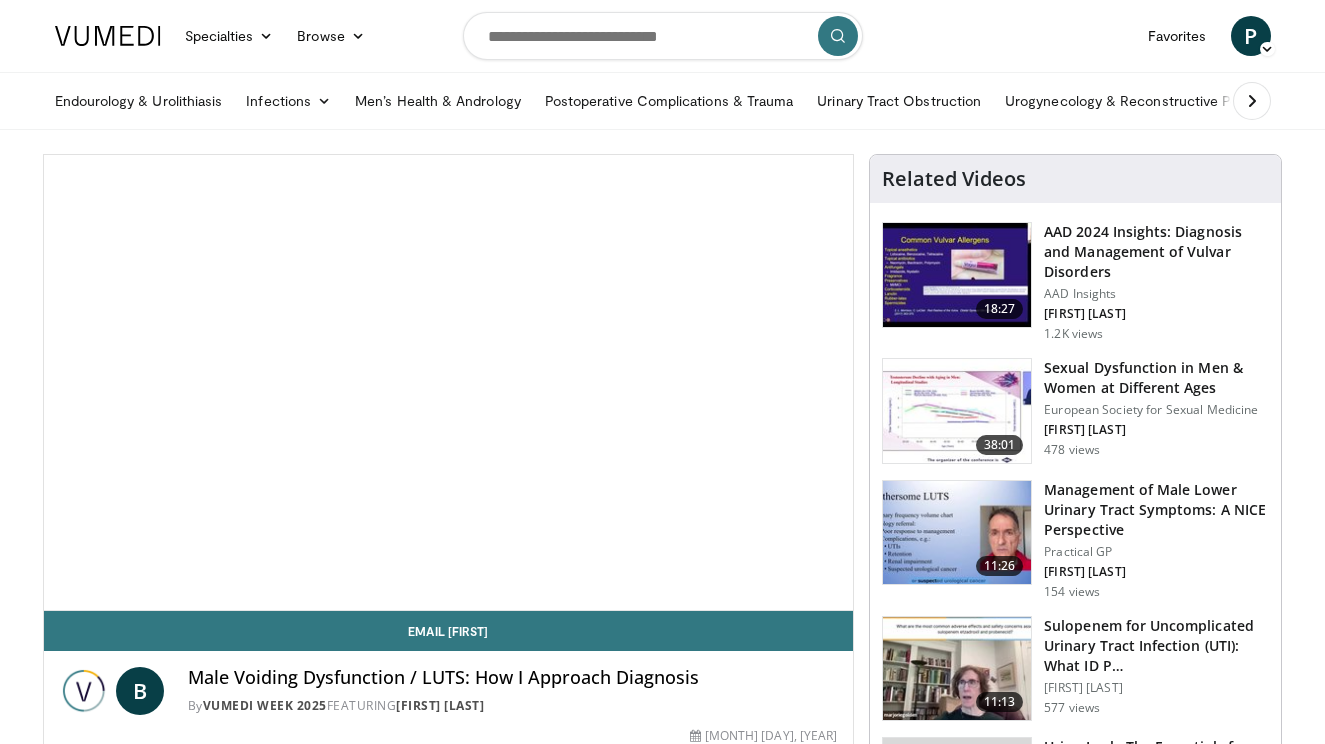 scroll, scrollTop: 0, scrollLeft: 0, axis: both 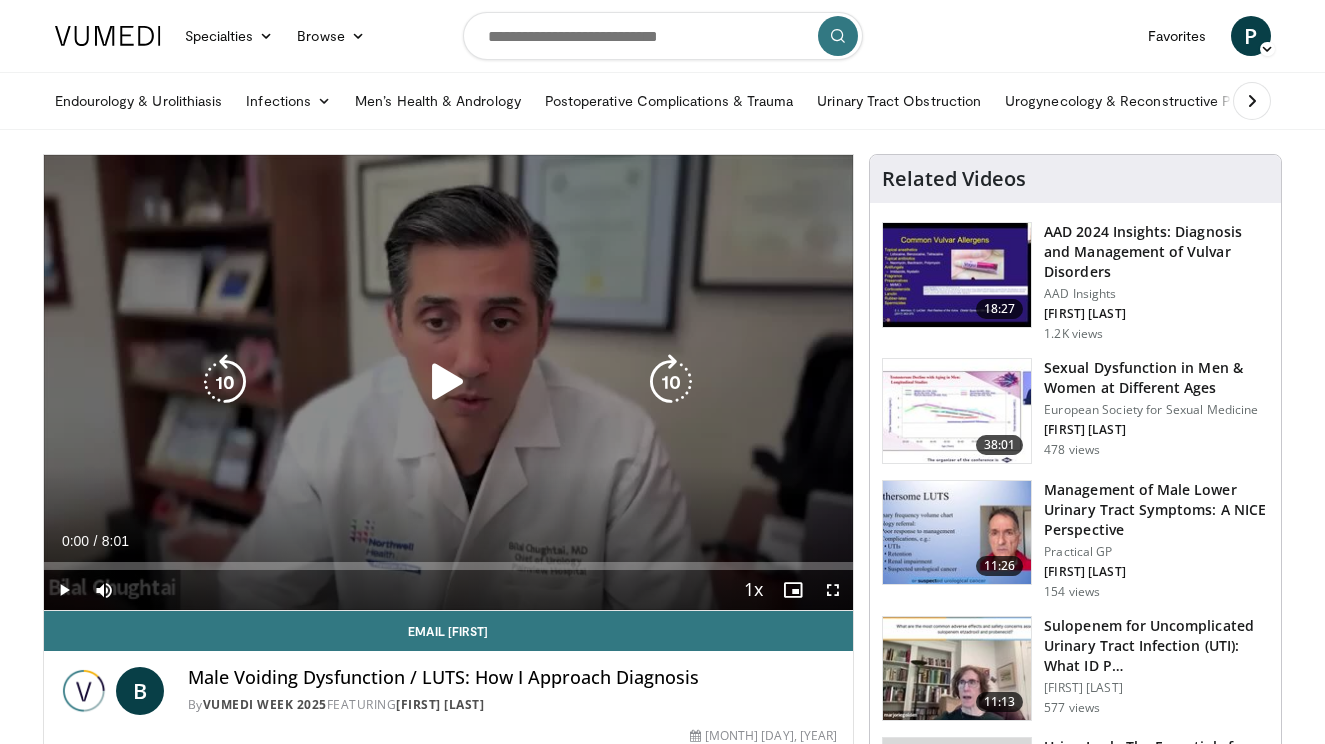 click at bounding box center [448, 382] 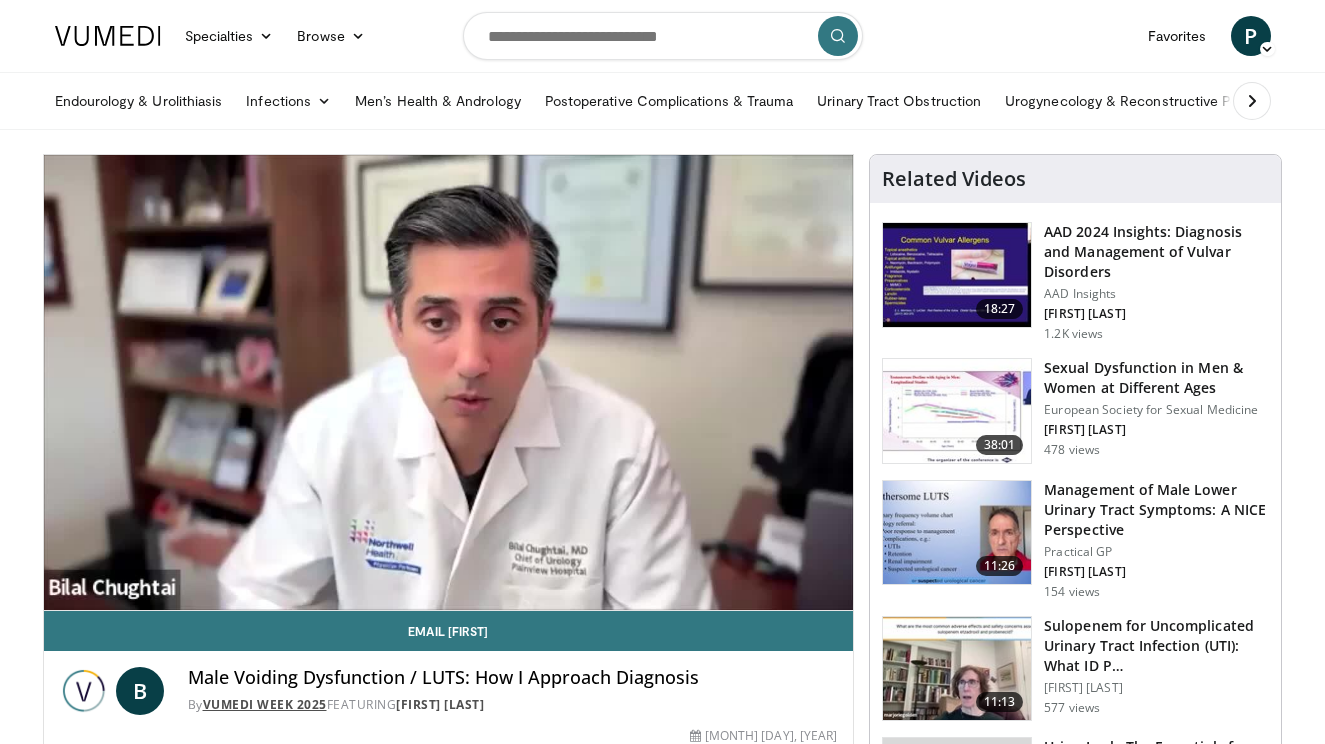 click on "Vumedi Week 2025" at bounding box center [265, 704] 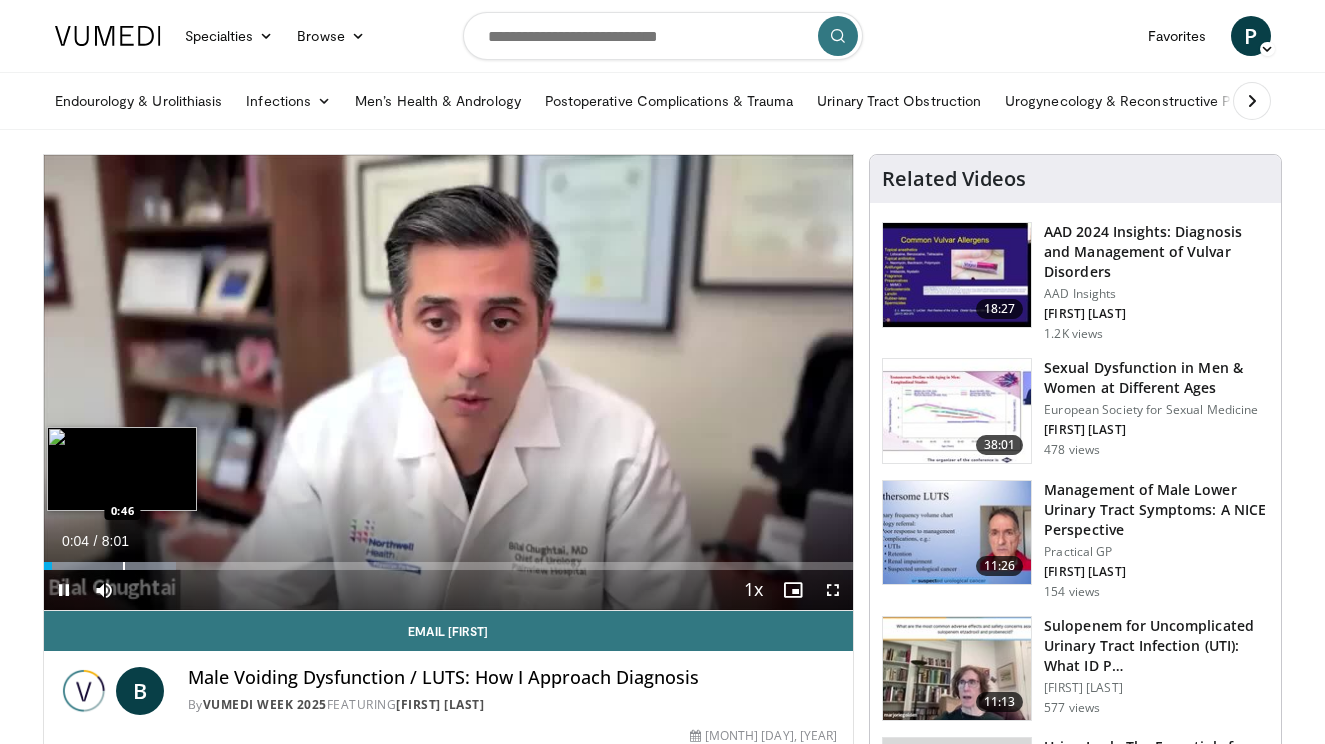 click at bounding box center (124, 566) 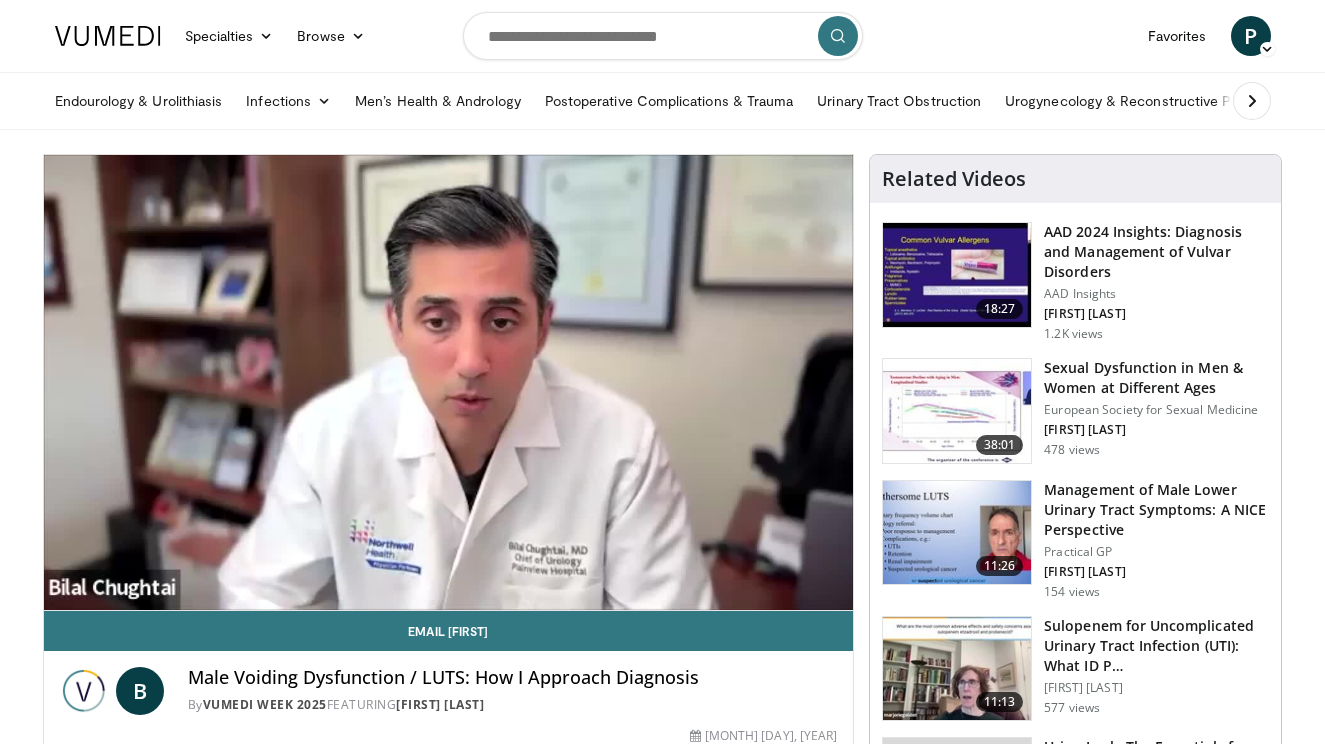 click on "Management of Male Lower Urinary Tract Symptoms: A NICE Perspective" at bounding box center [1156, 510] 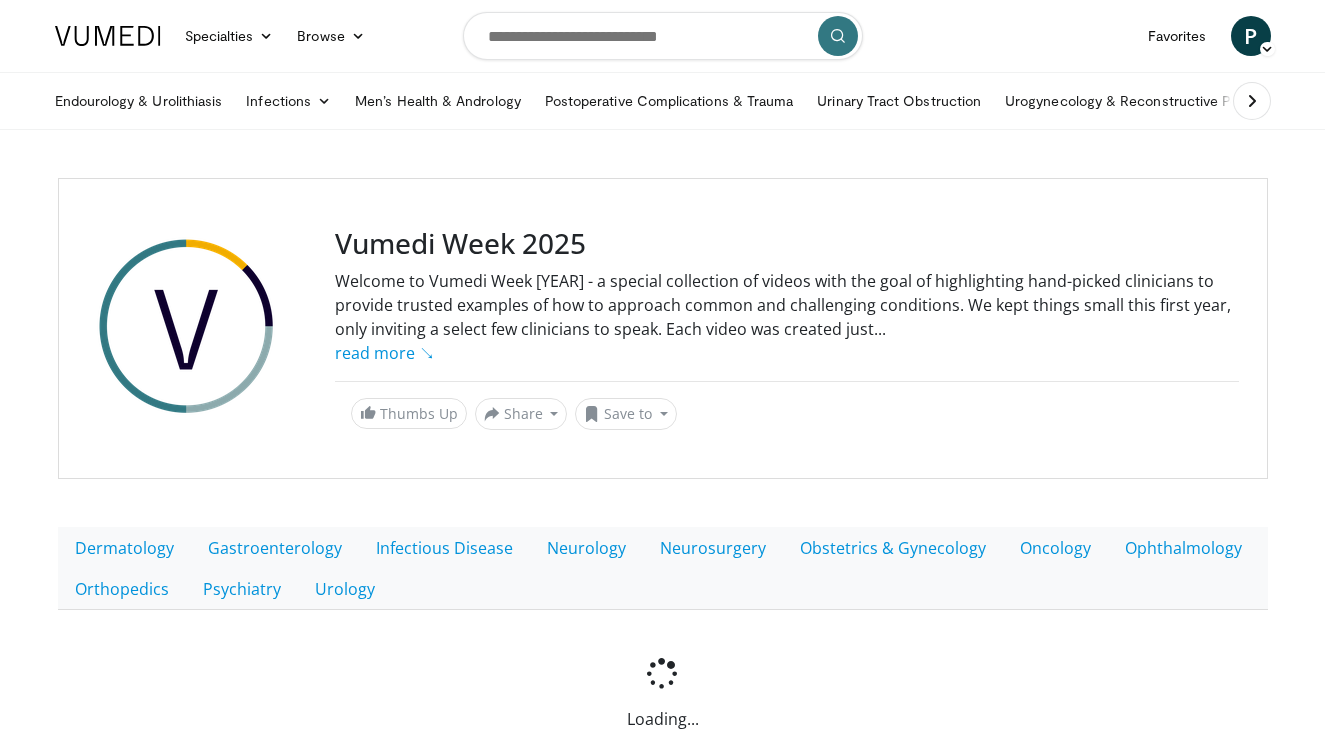 scroll, scrollTop: 0, scrollLeft: 0, axis: both 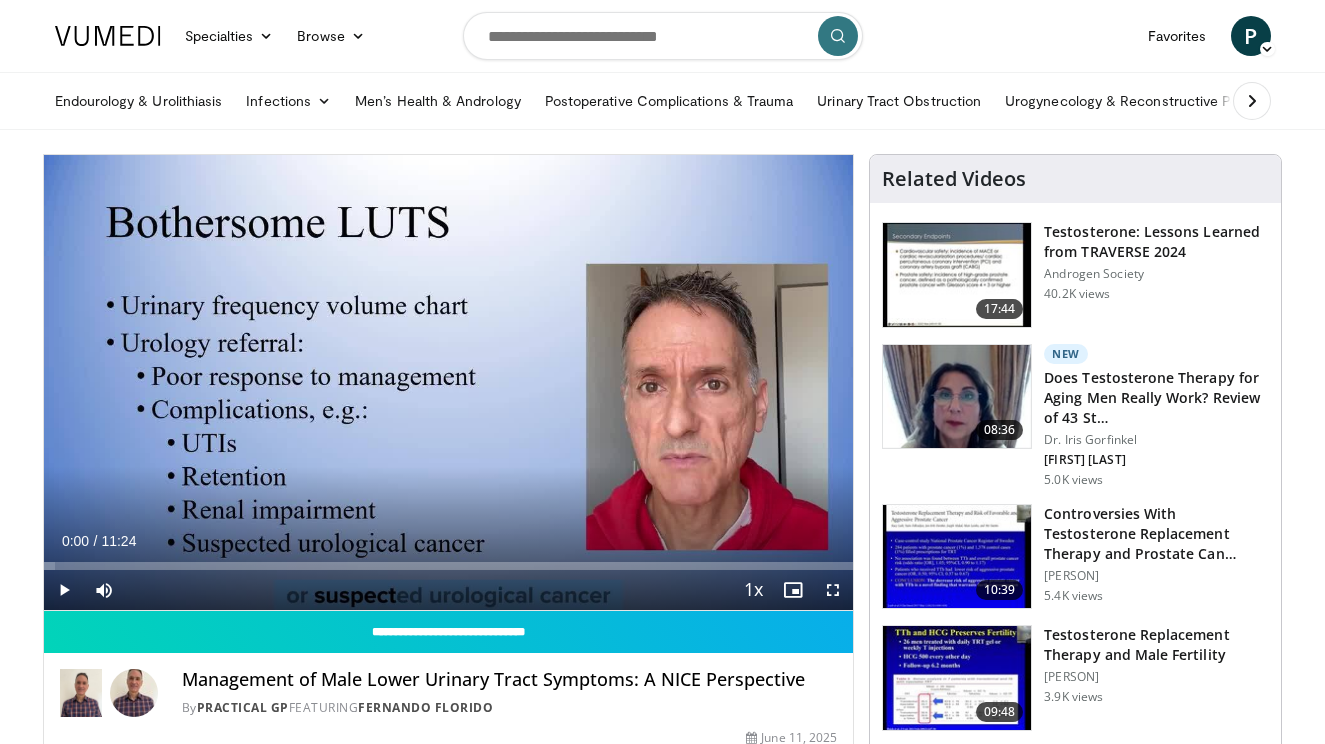 click at bounding box center [64, 590] 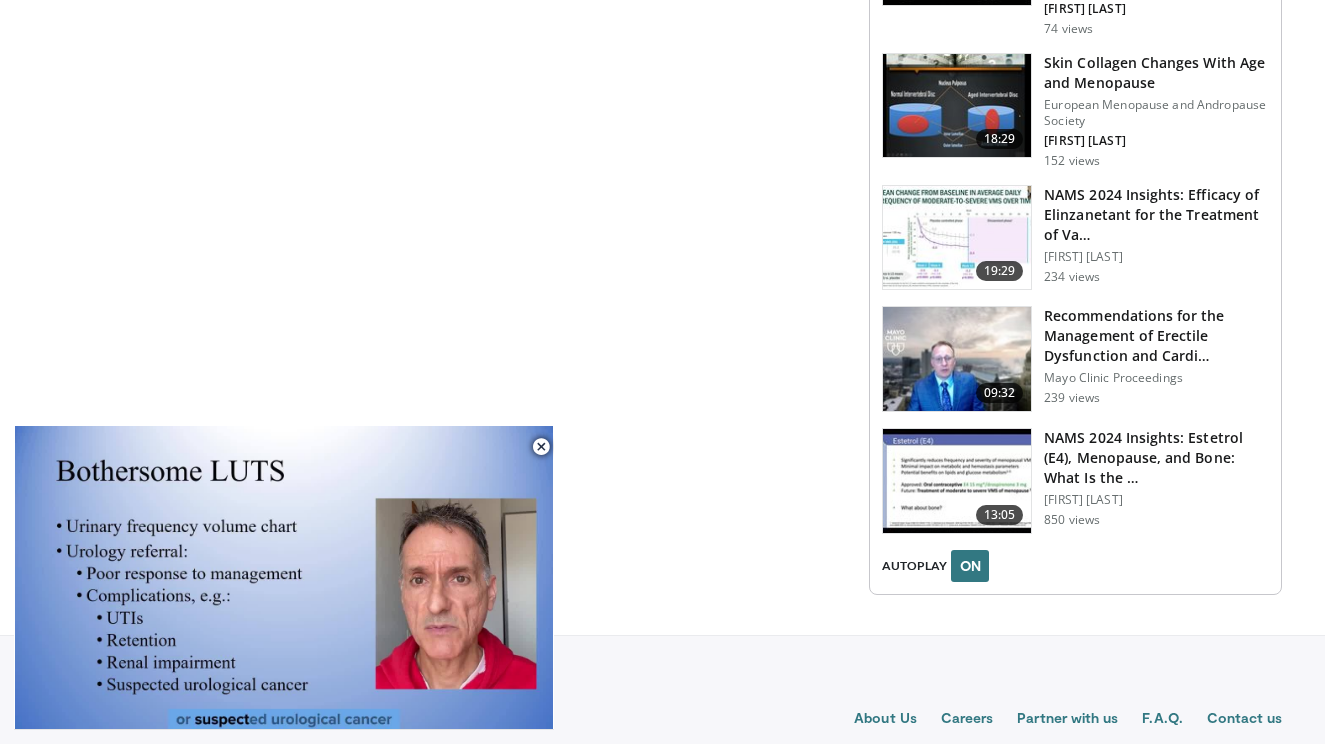 scroll, scrollTop: 2306, scrollLeft: 0, axis: vertical 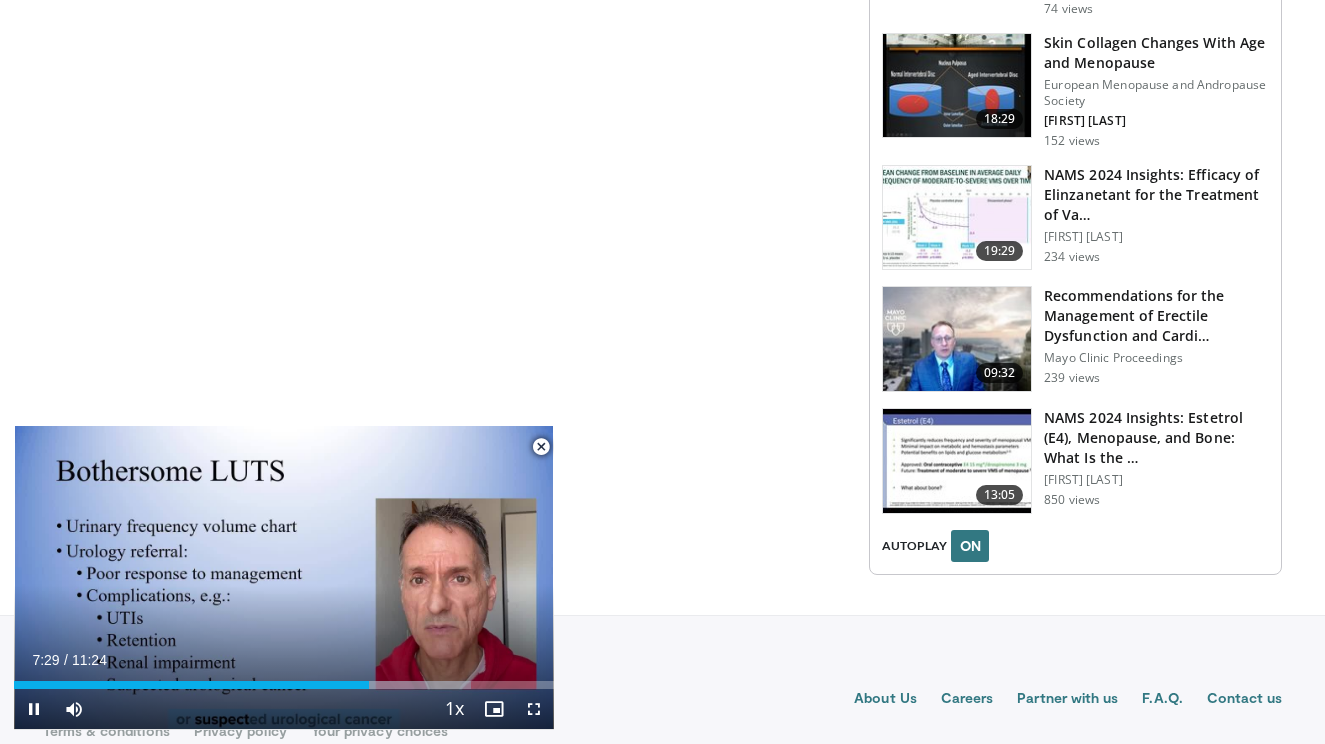 click at bounding box center (541, 447) 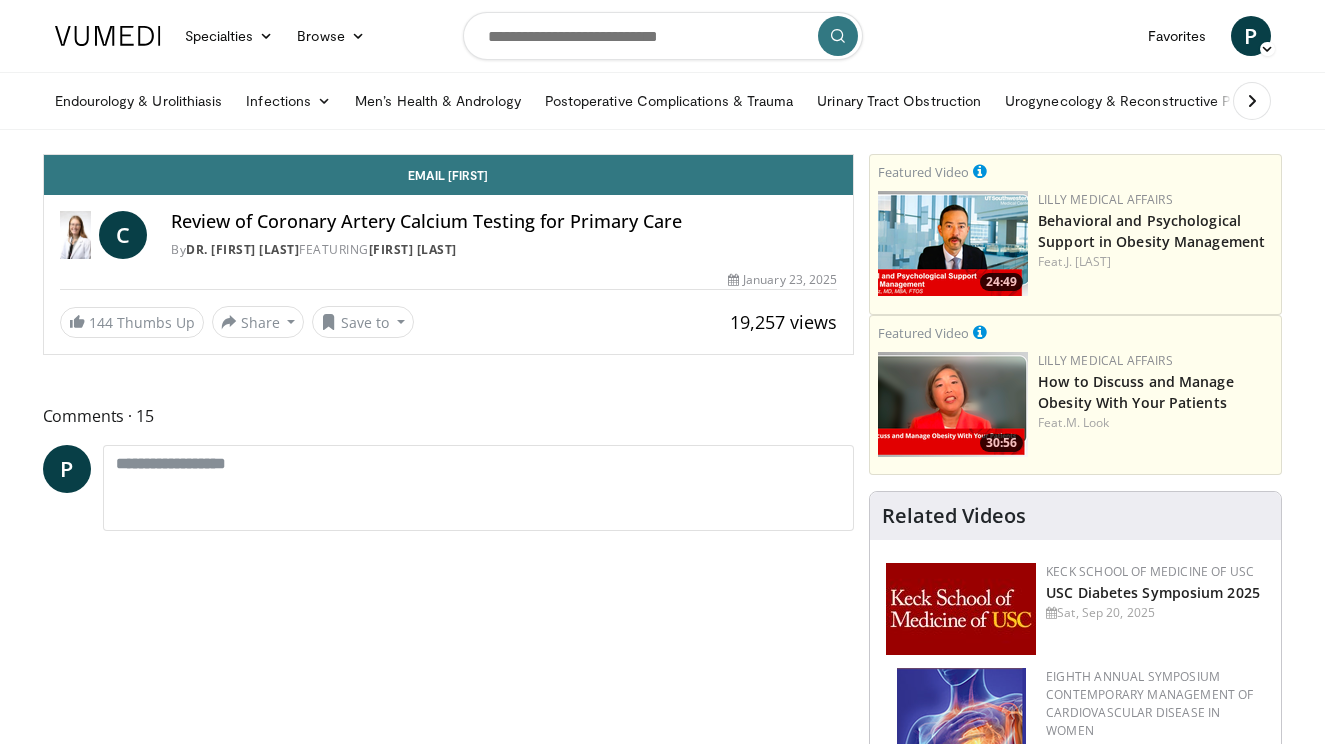 scroll, scrollTop: 0, scrollLeft: 0, axis: both 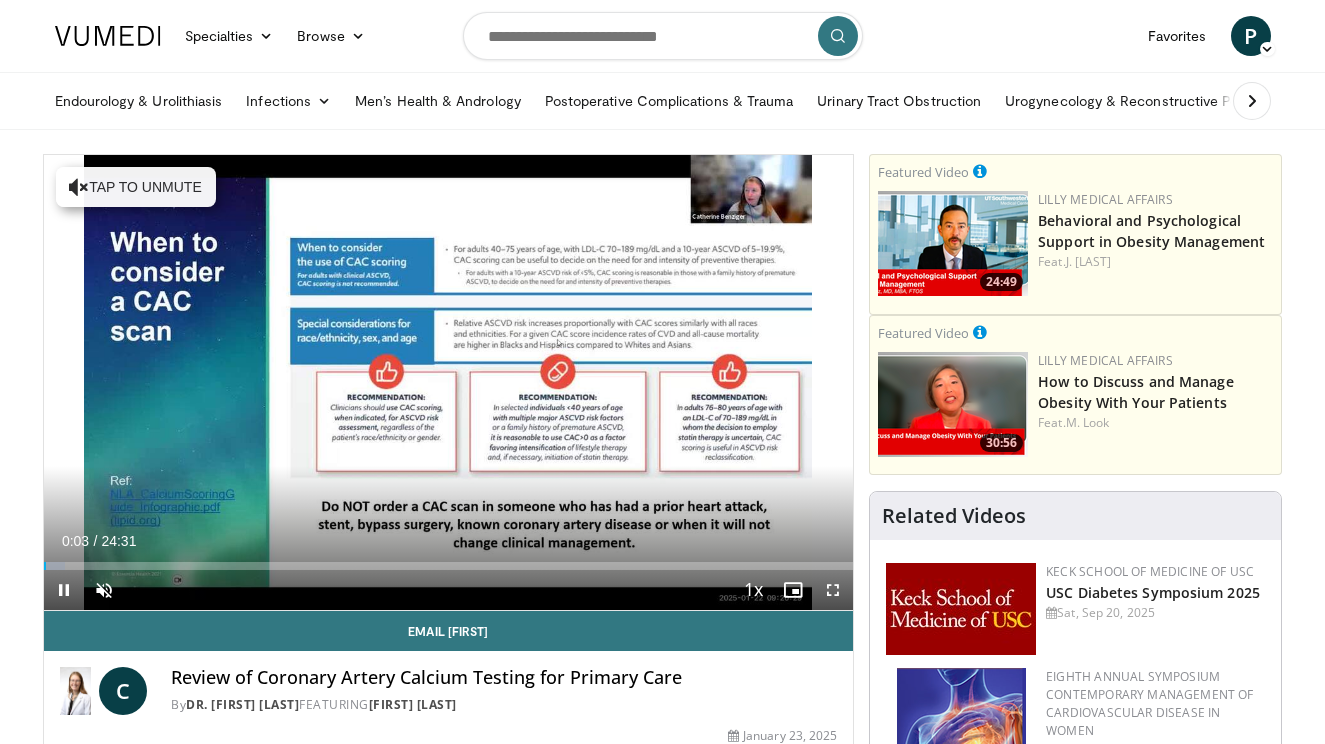 click at bounding box center (64, 590) 